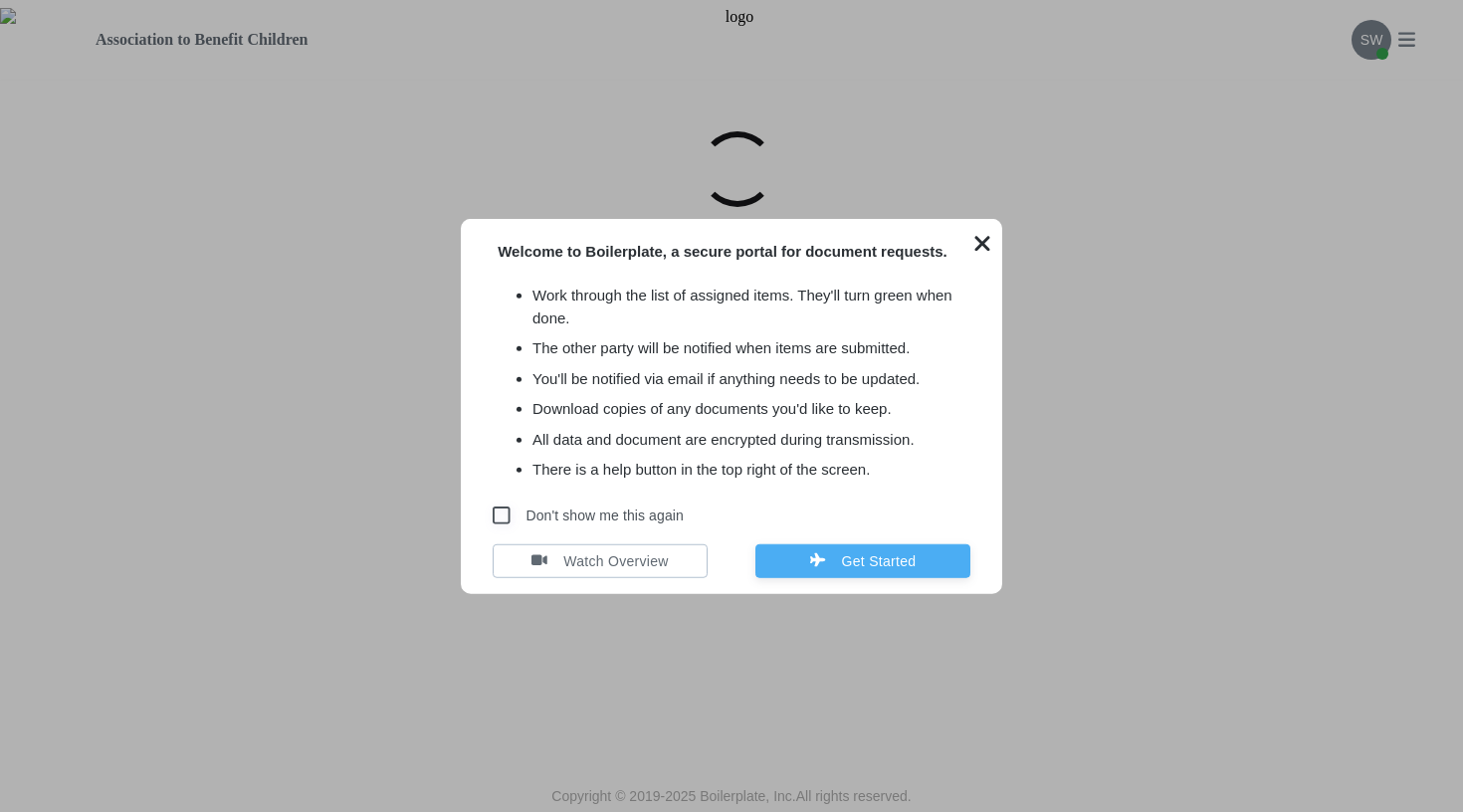 scroll, scrollTop: 0, scrollLeft: 0, axis: both 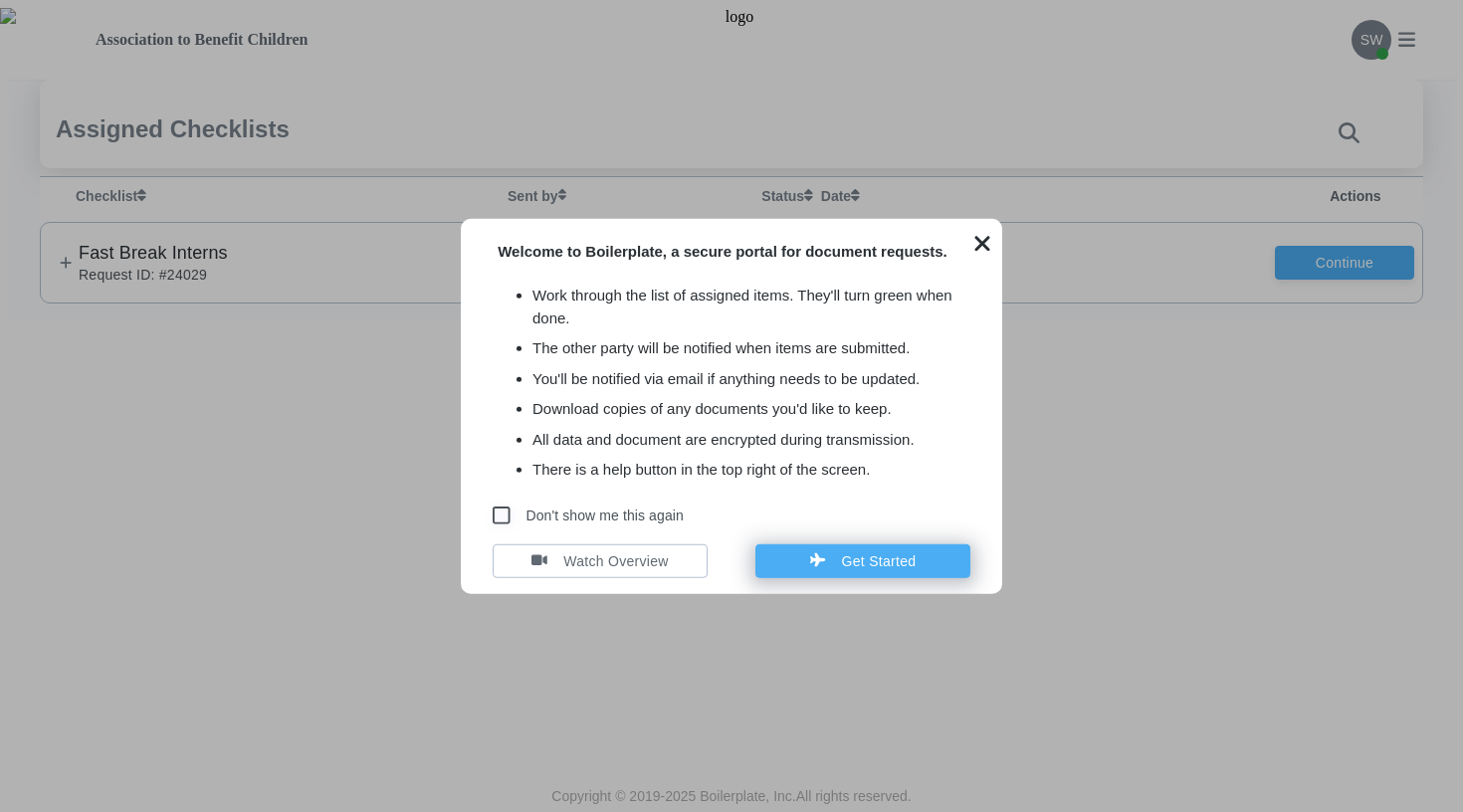 click on "Get Started" at bounding box center [863, 560] 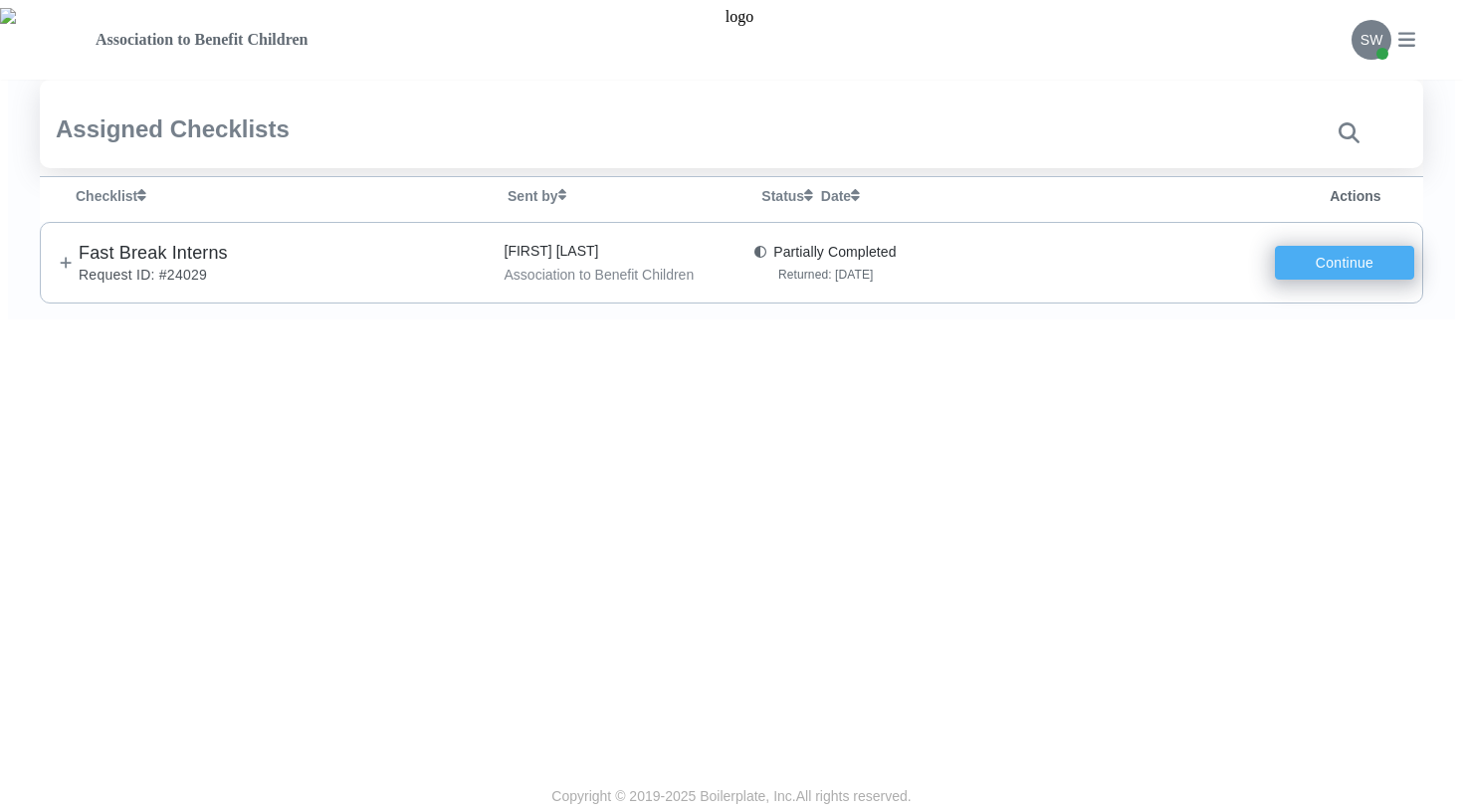 click on "Continue" at bounding box center (1345, 263) 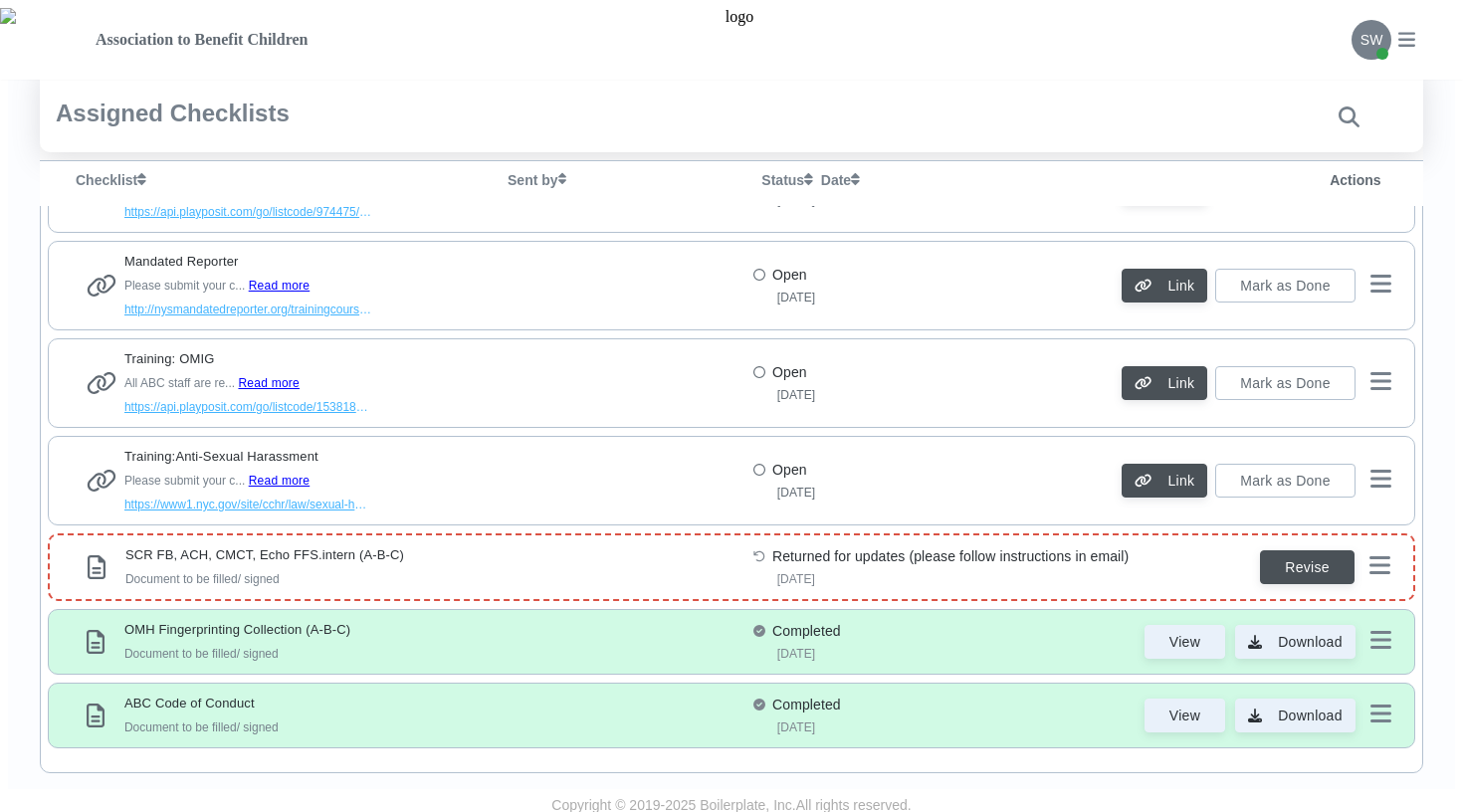scroll, scrollTop: 960, scrollLeft: 0, axis: vertical 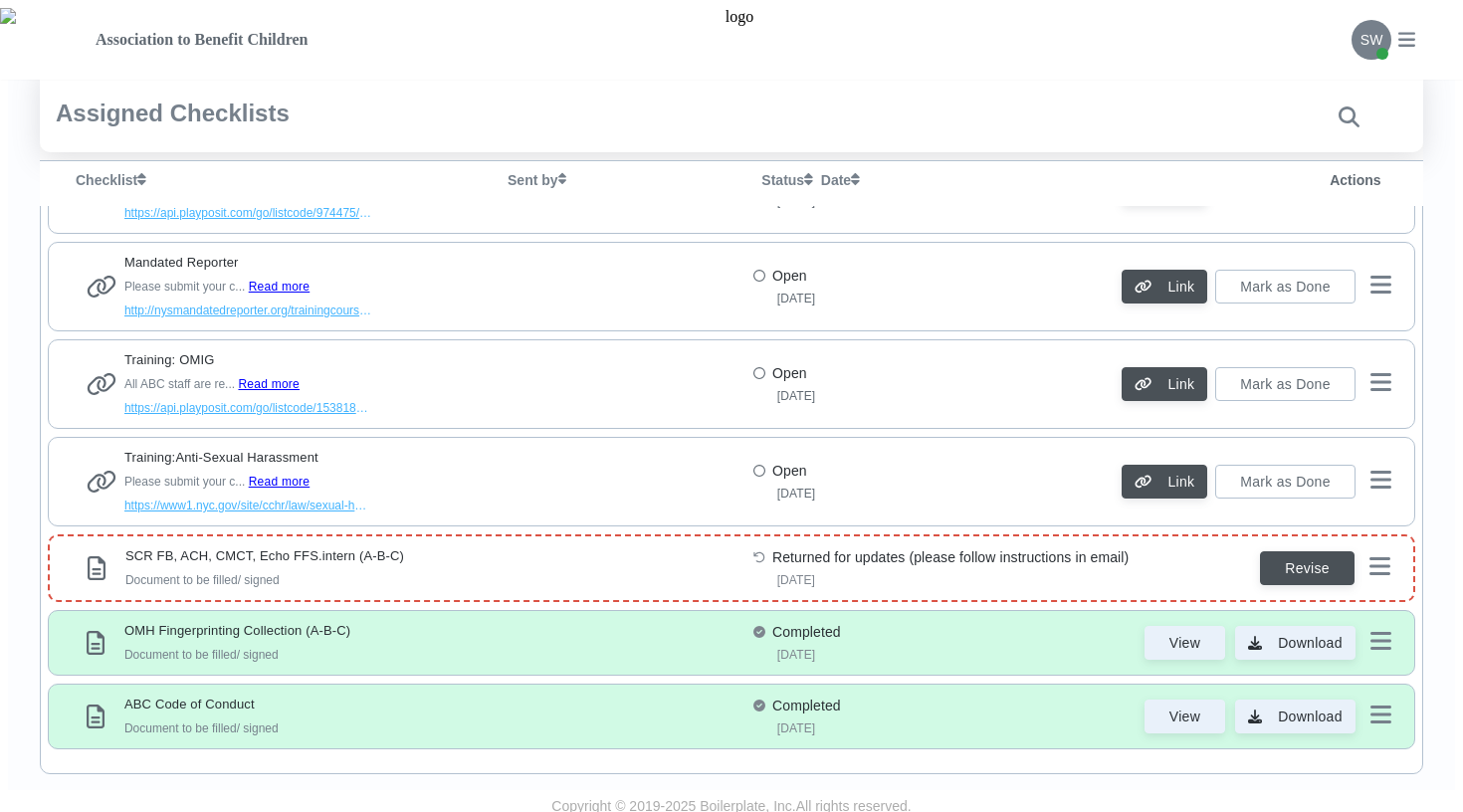 click at bounding box center [97, 568] 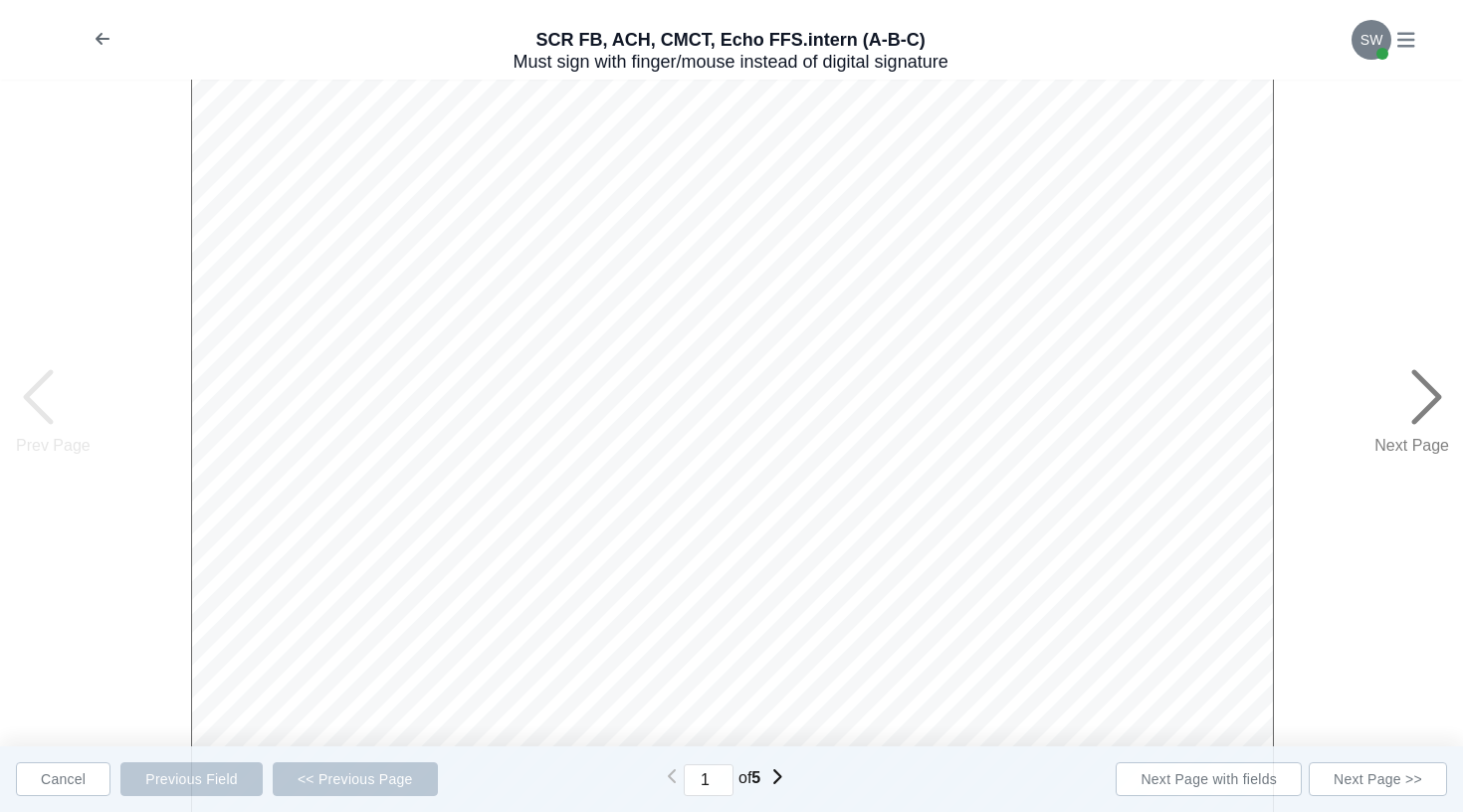 scroll, scrollTop: 428, scrollLeft: 0, axis: vertical 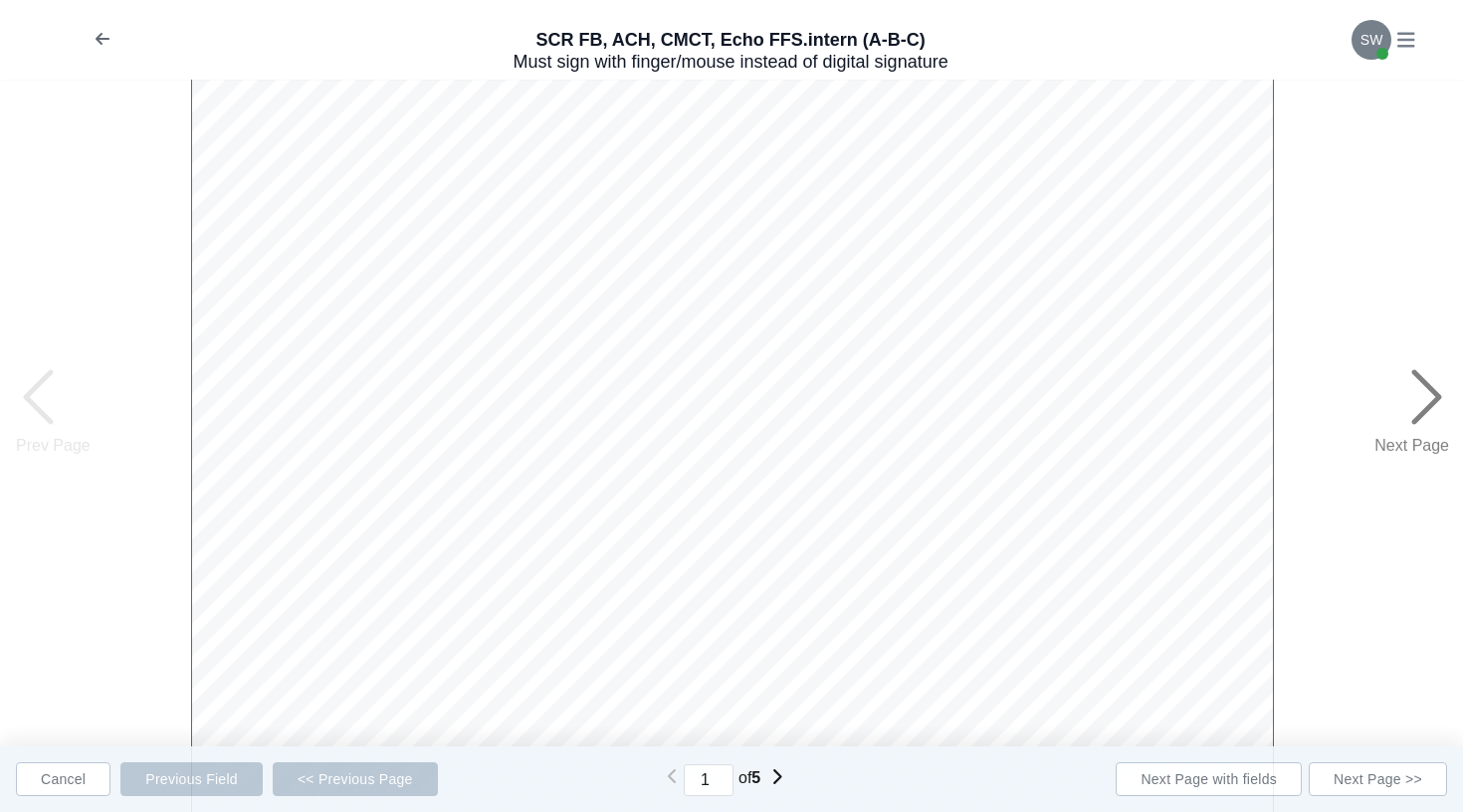 click at bounding box center (673, 776) 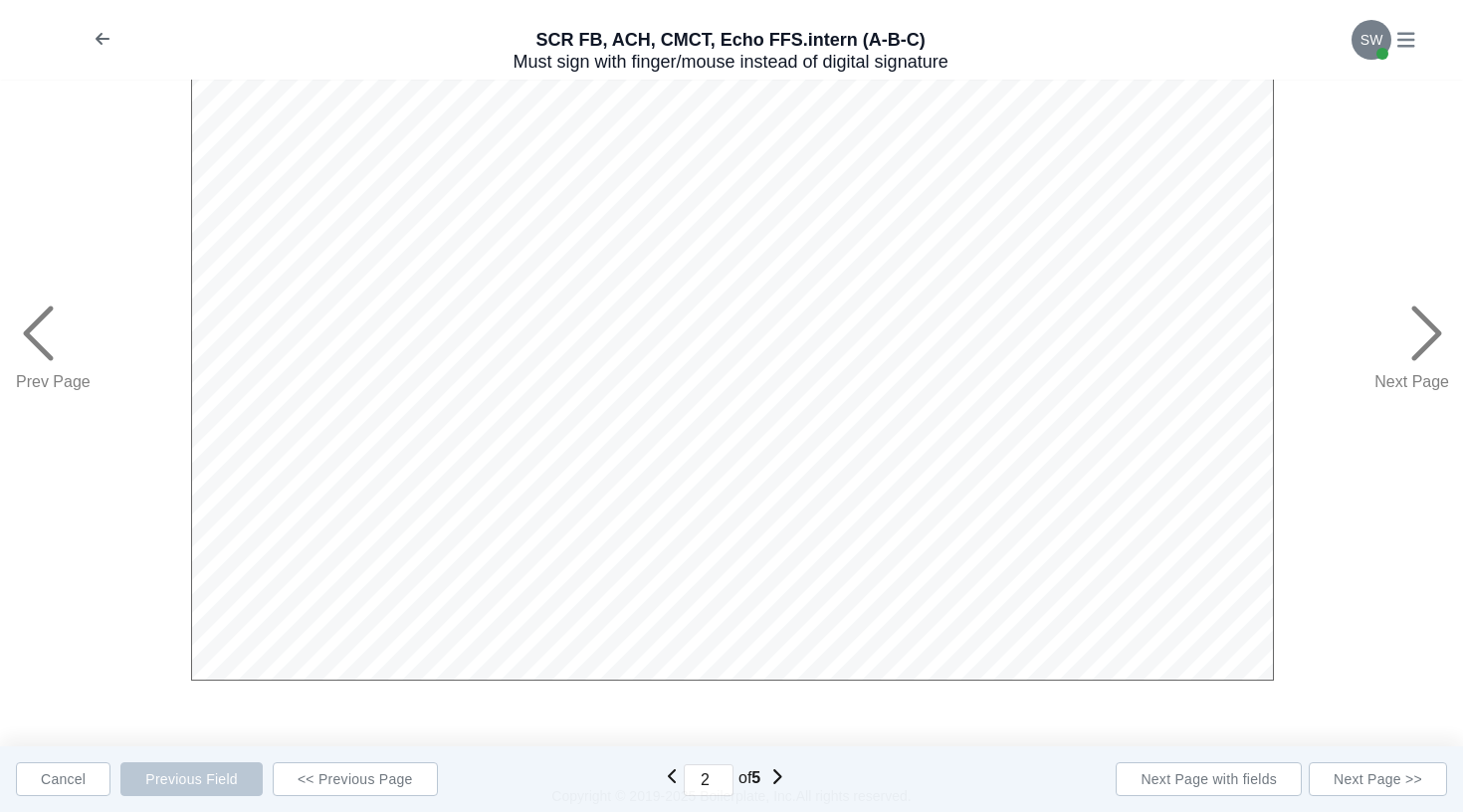 scroll, scrollTop: 800, scrollLeft: 0, axis: vertical 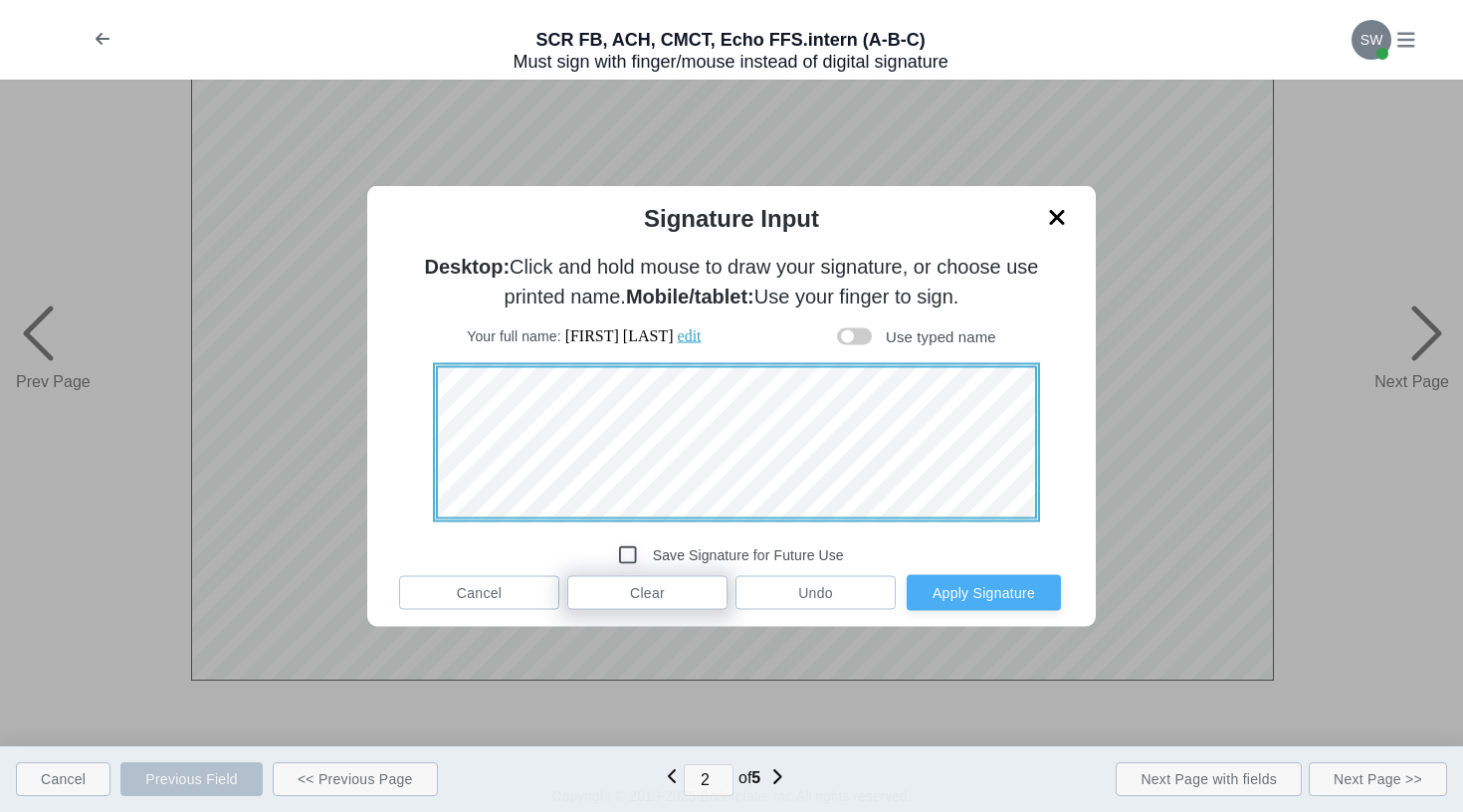 click on "Clear" at bounding box center [479, 593] 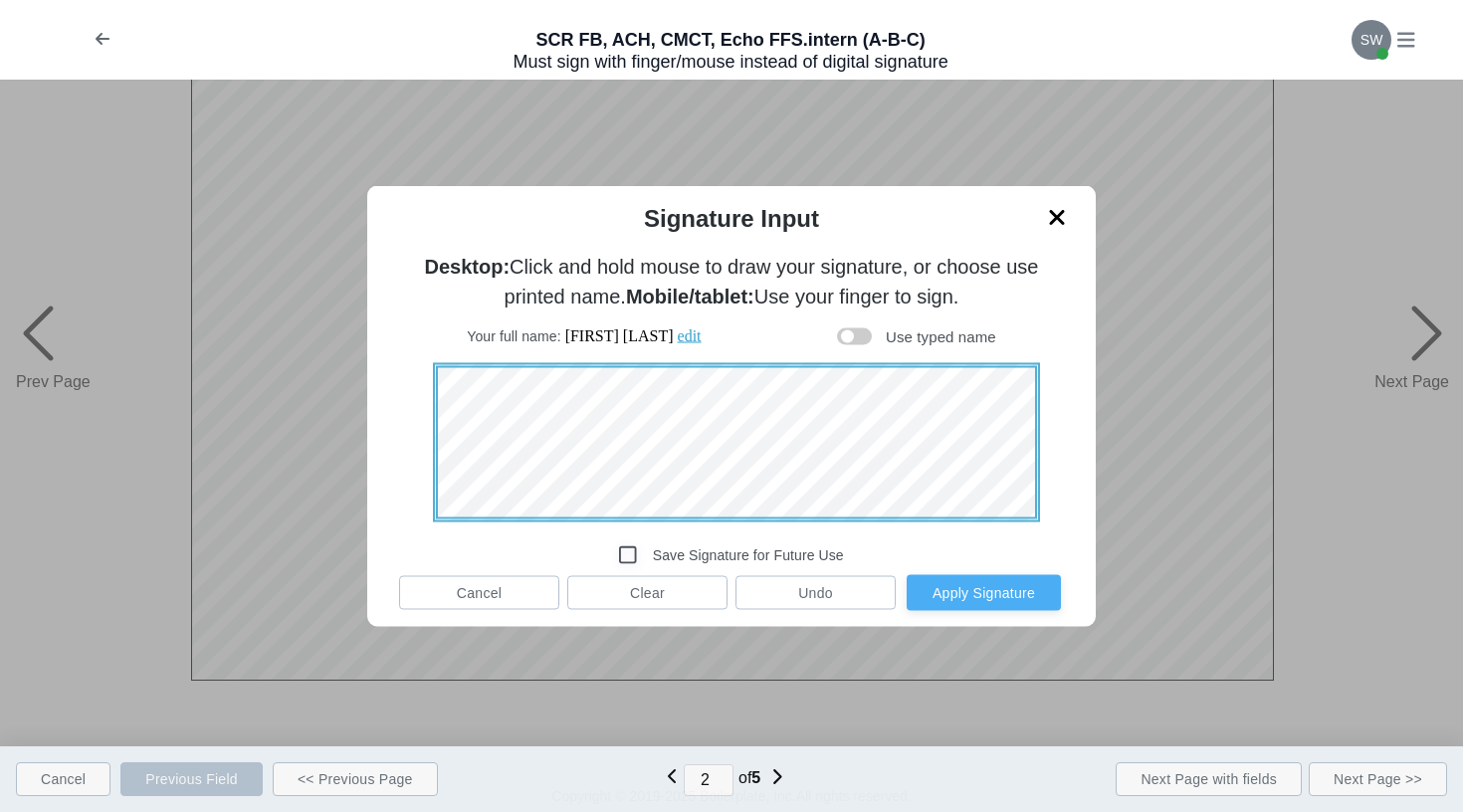 click at bounding box center [854, 336] 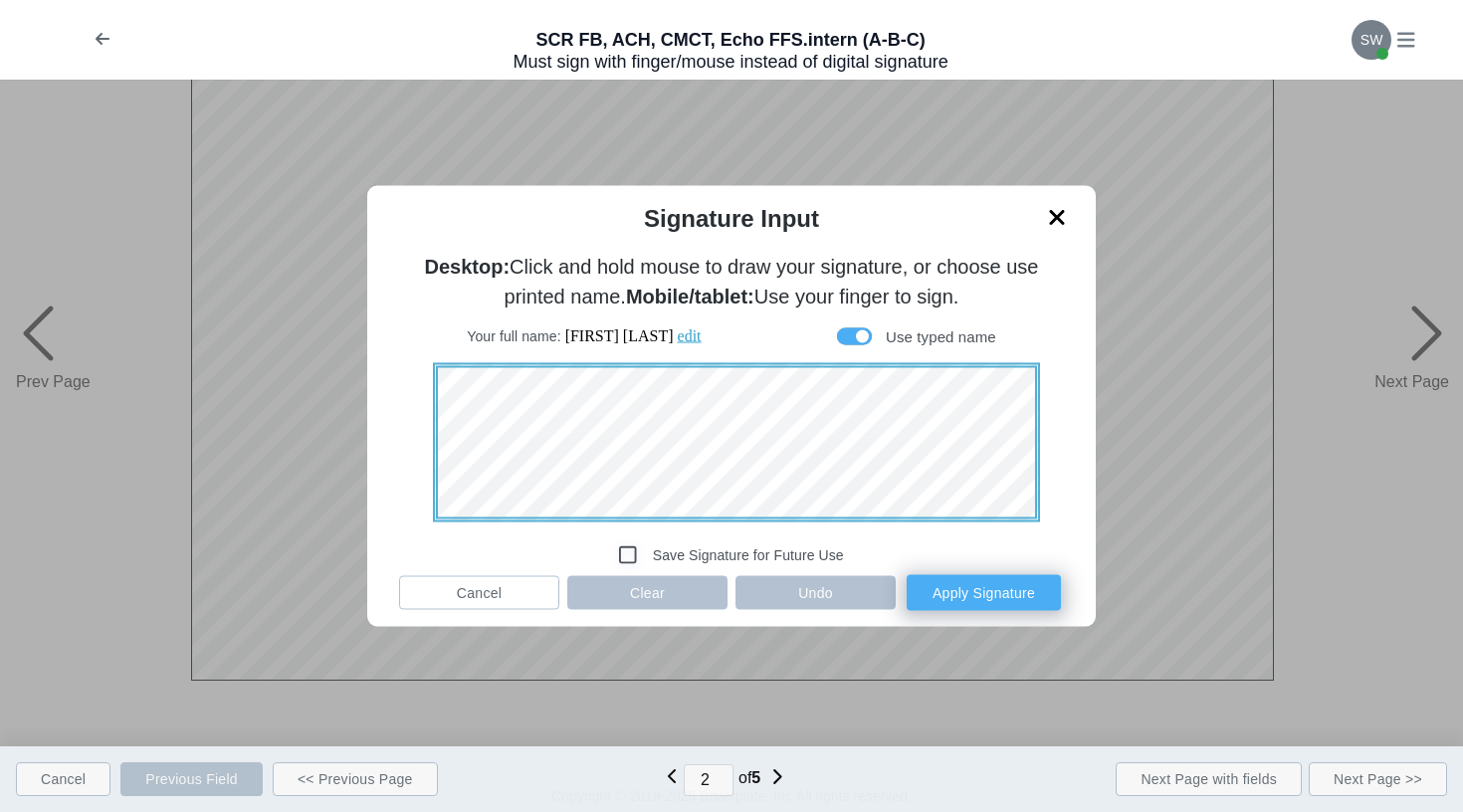 click on "Apply Signature" at bounding box center [983, 593] 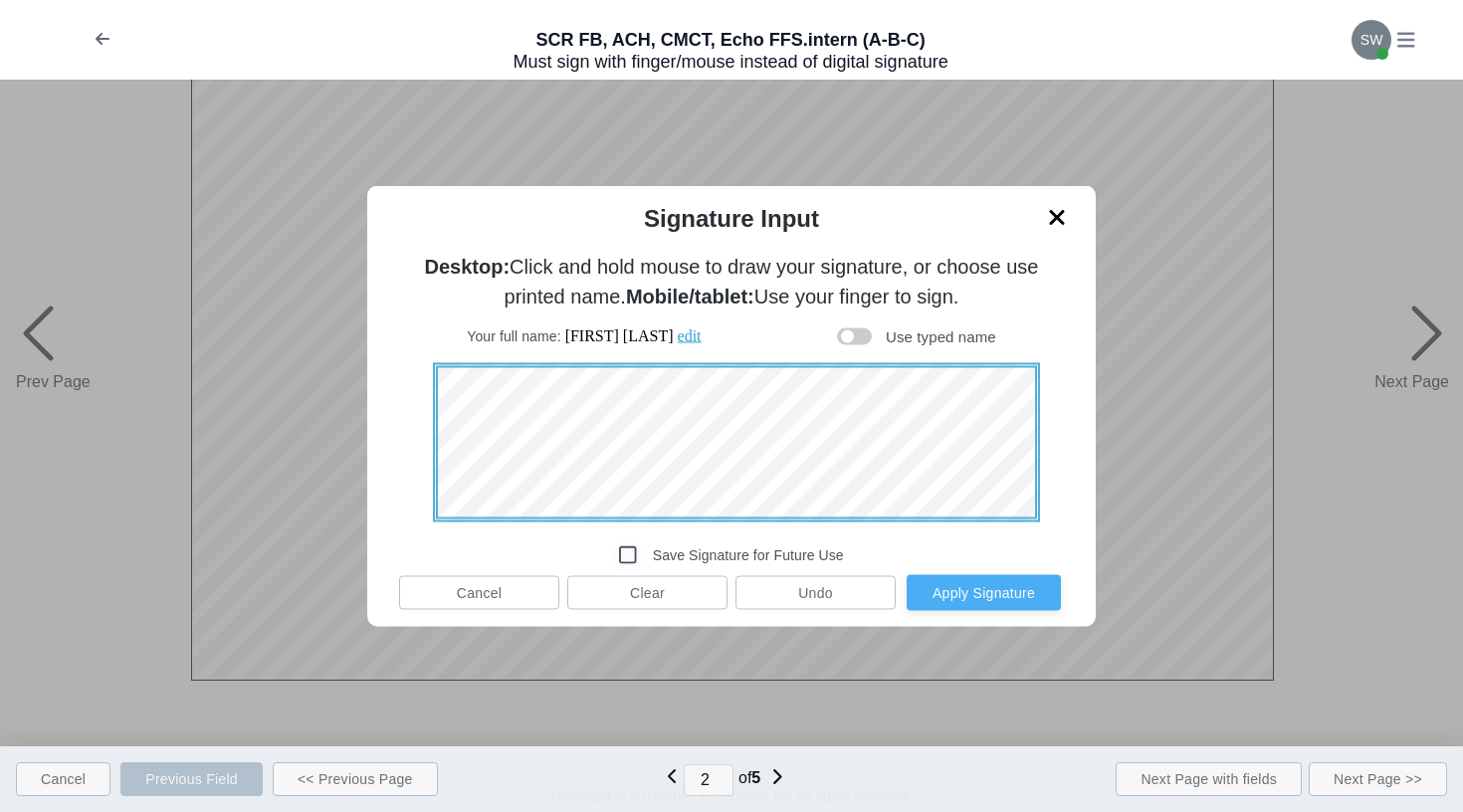 click at bounding box center [854, 336] 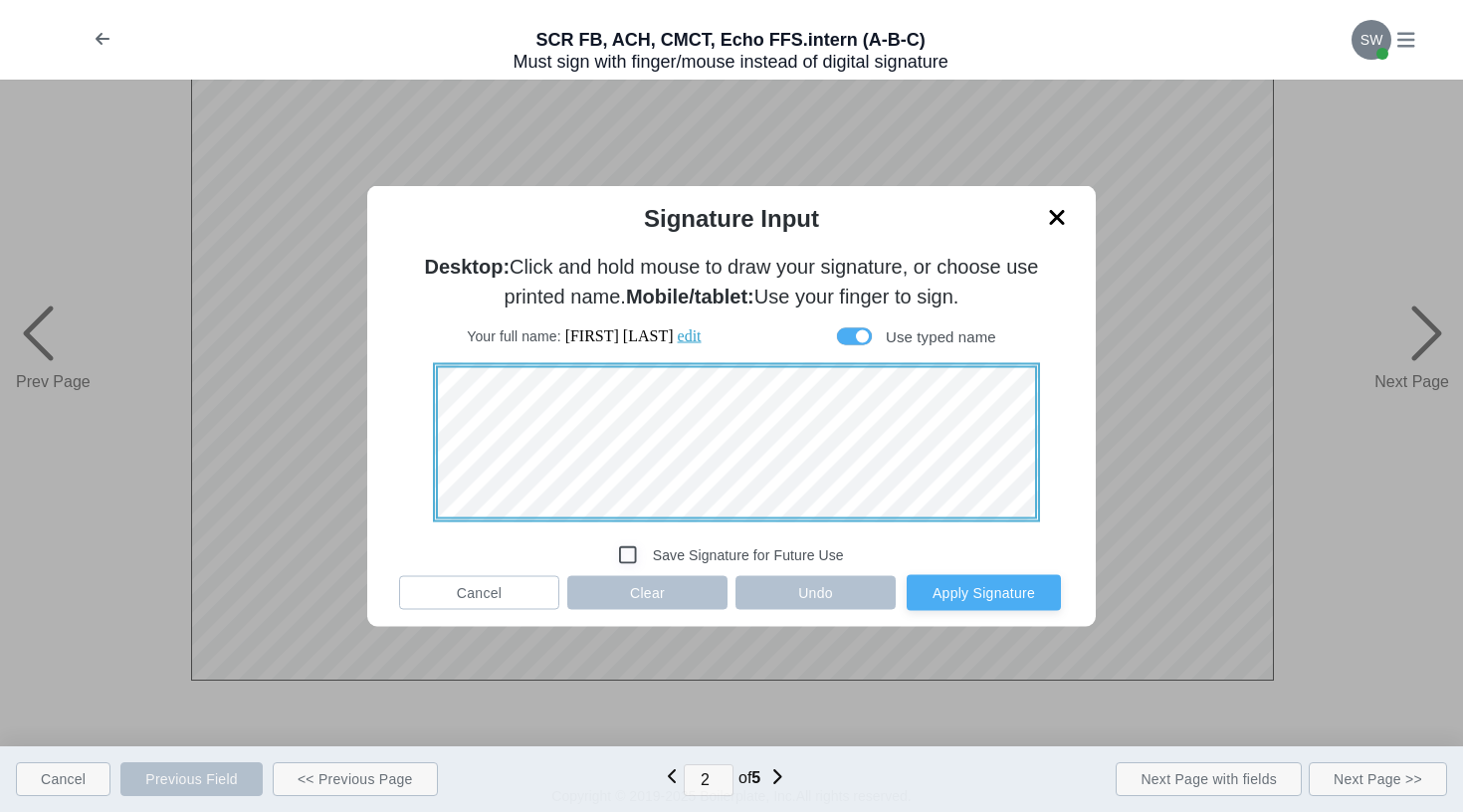 click at bounding box center [628, 554] 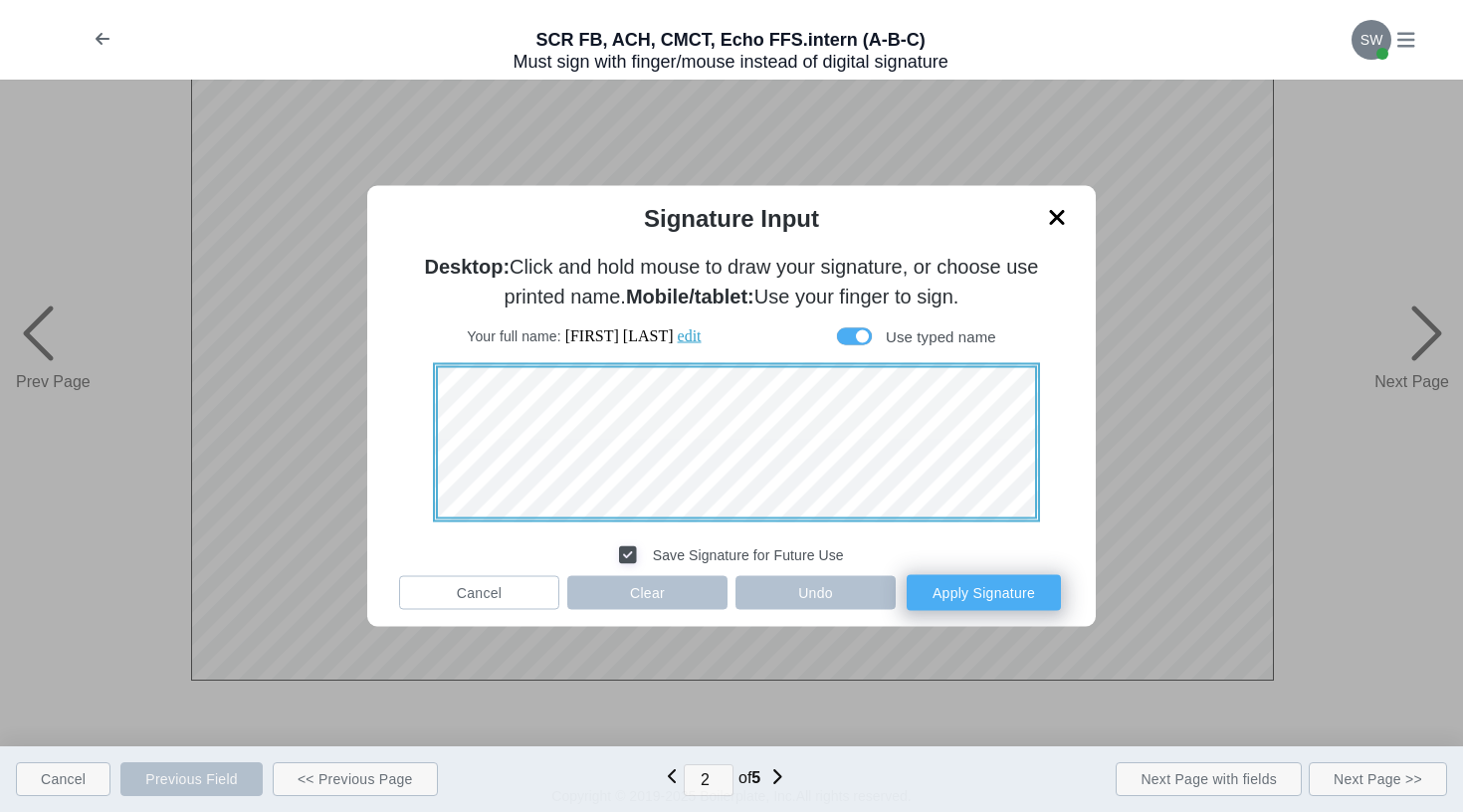 click on "Apply Signature" at bounding box center (983, 593) 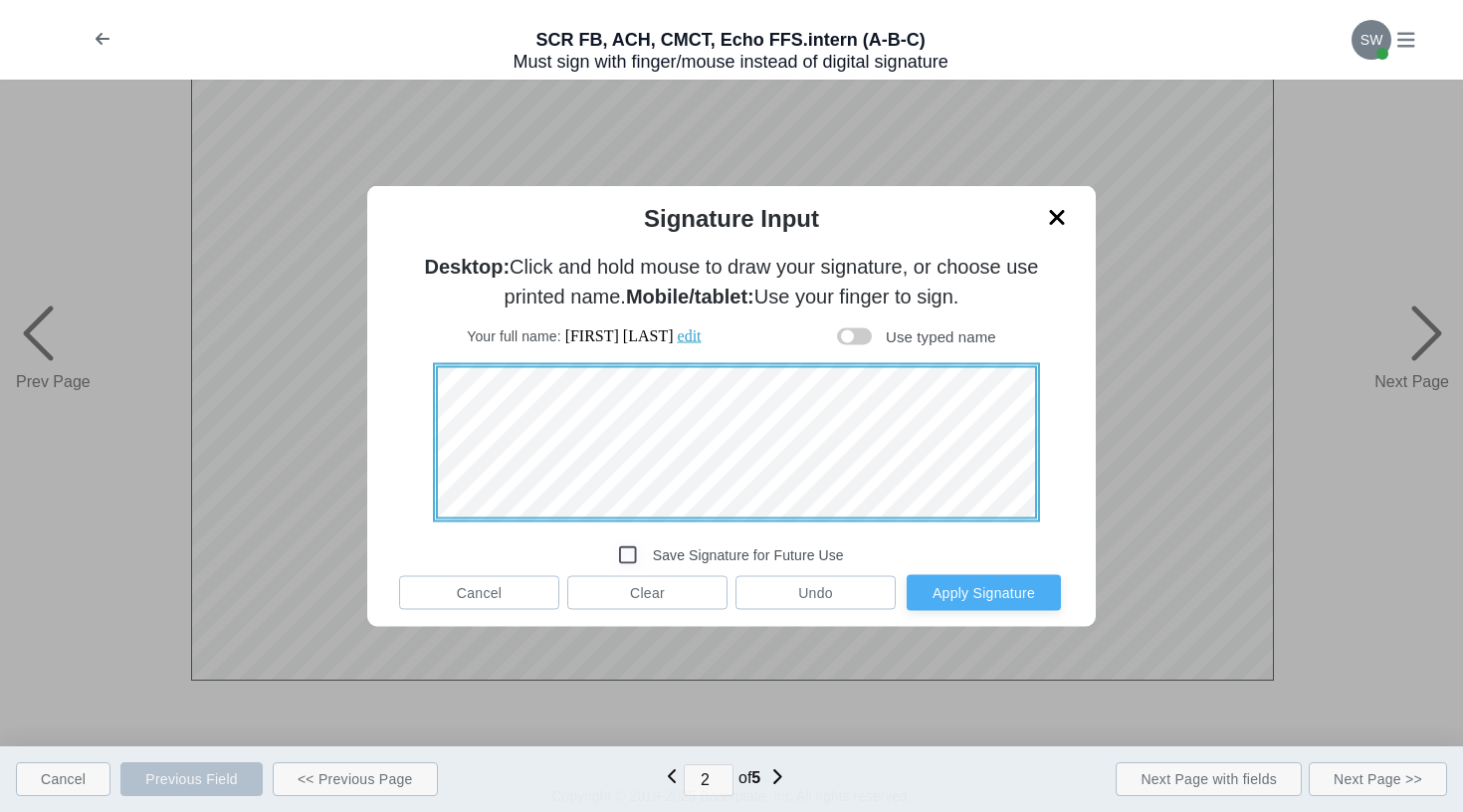 click at bounding box center [854, 336] 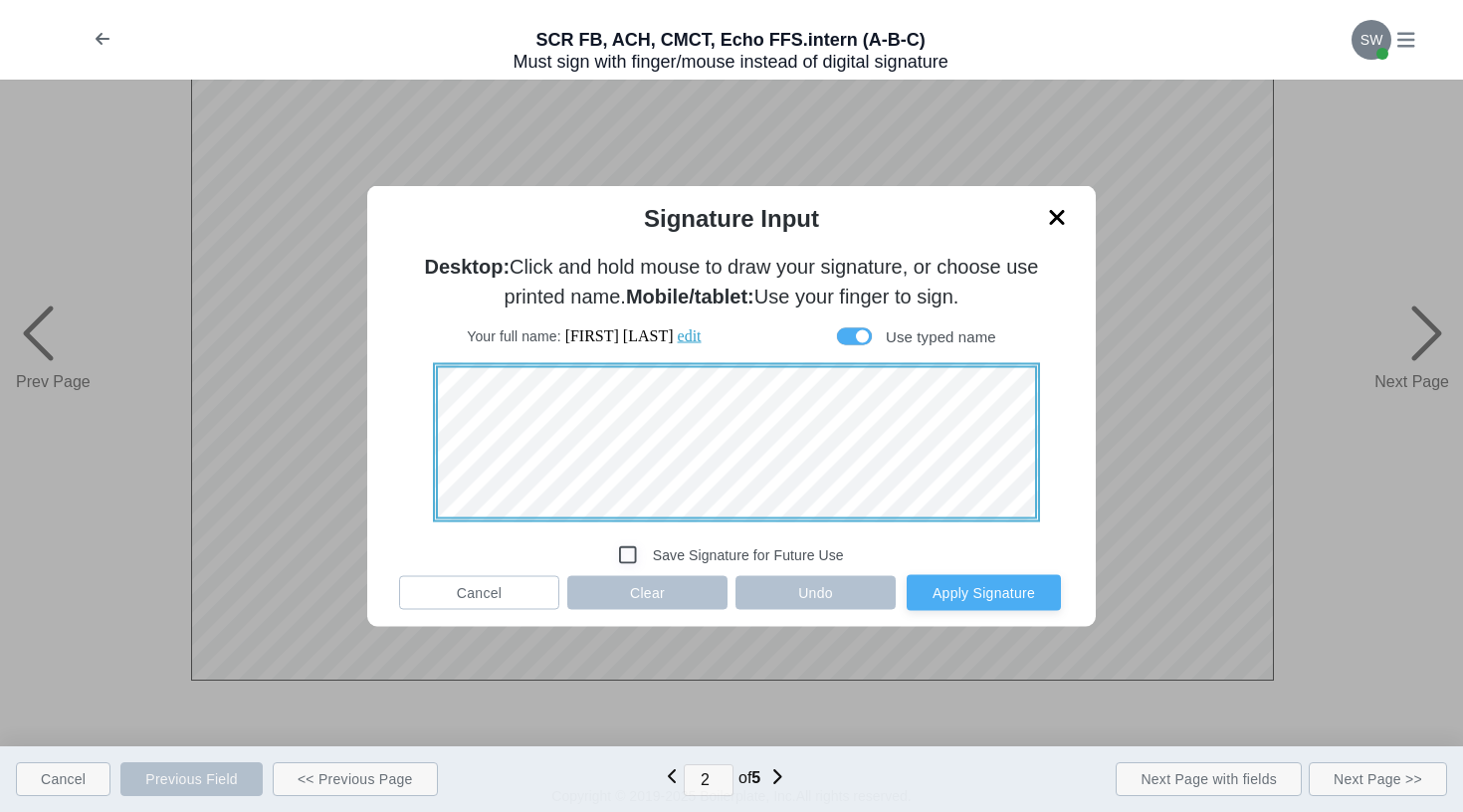 click at bounding box center [628, 554] 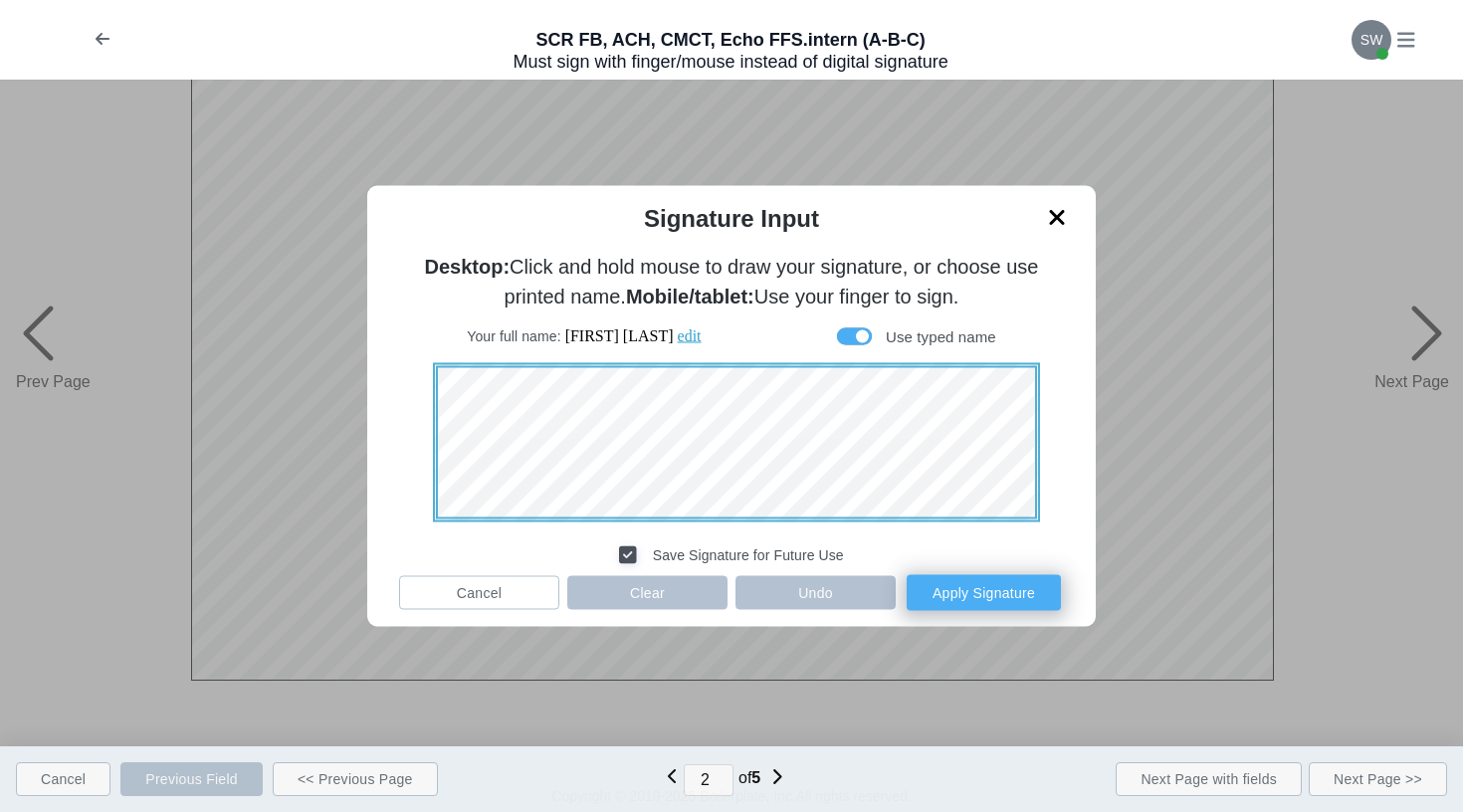 click on "Apply Signature" at bounding box center (983, 593) 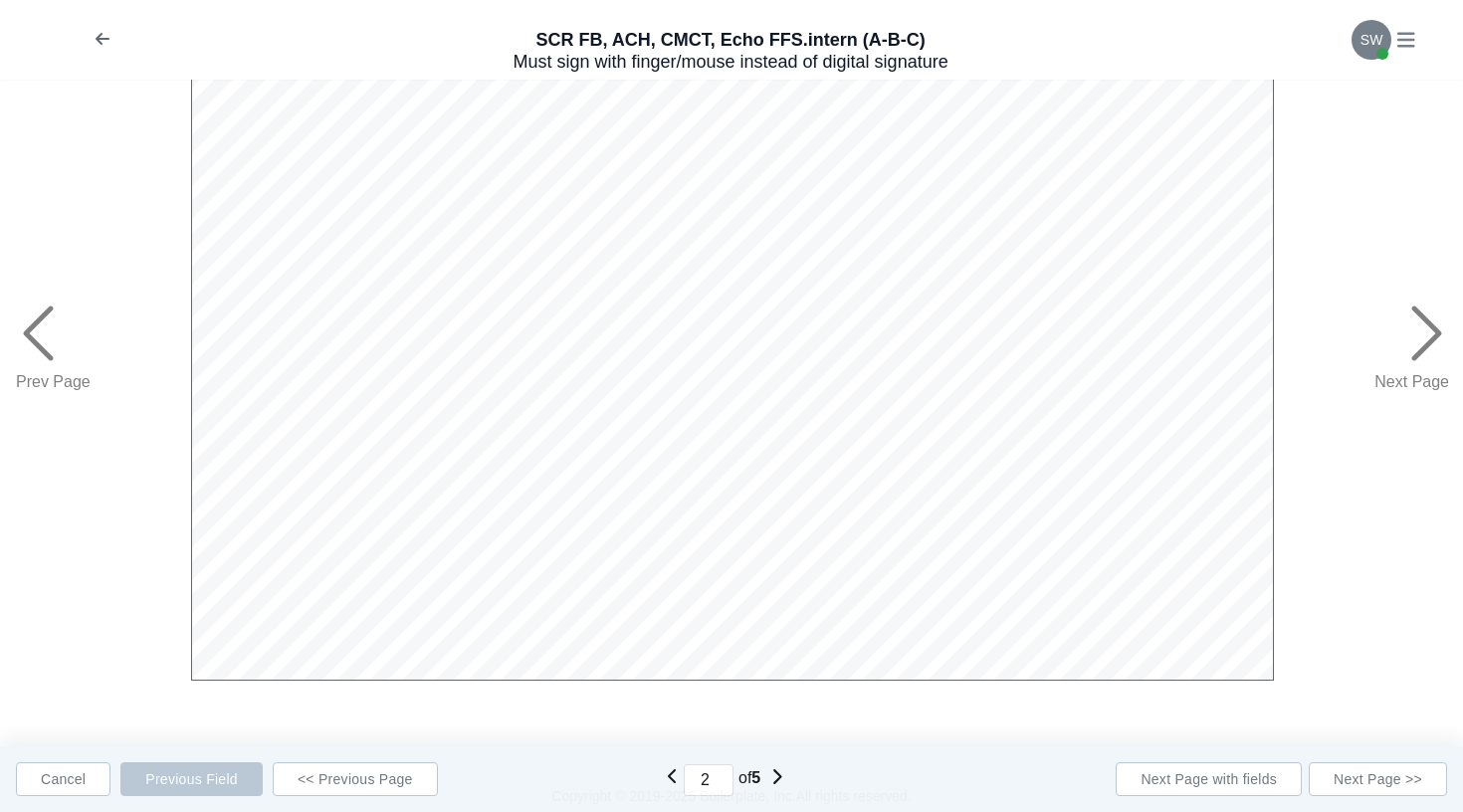 scroll, scrollTop: 800, scrollLeft: 0, axis: vertical 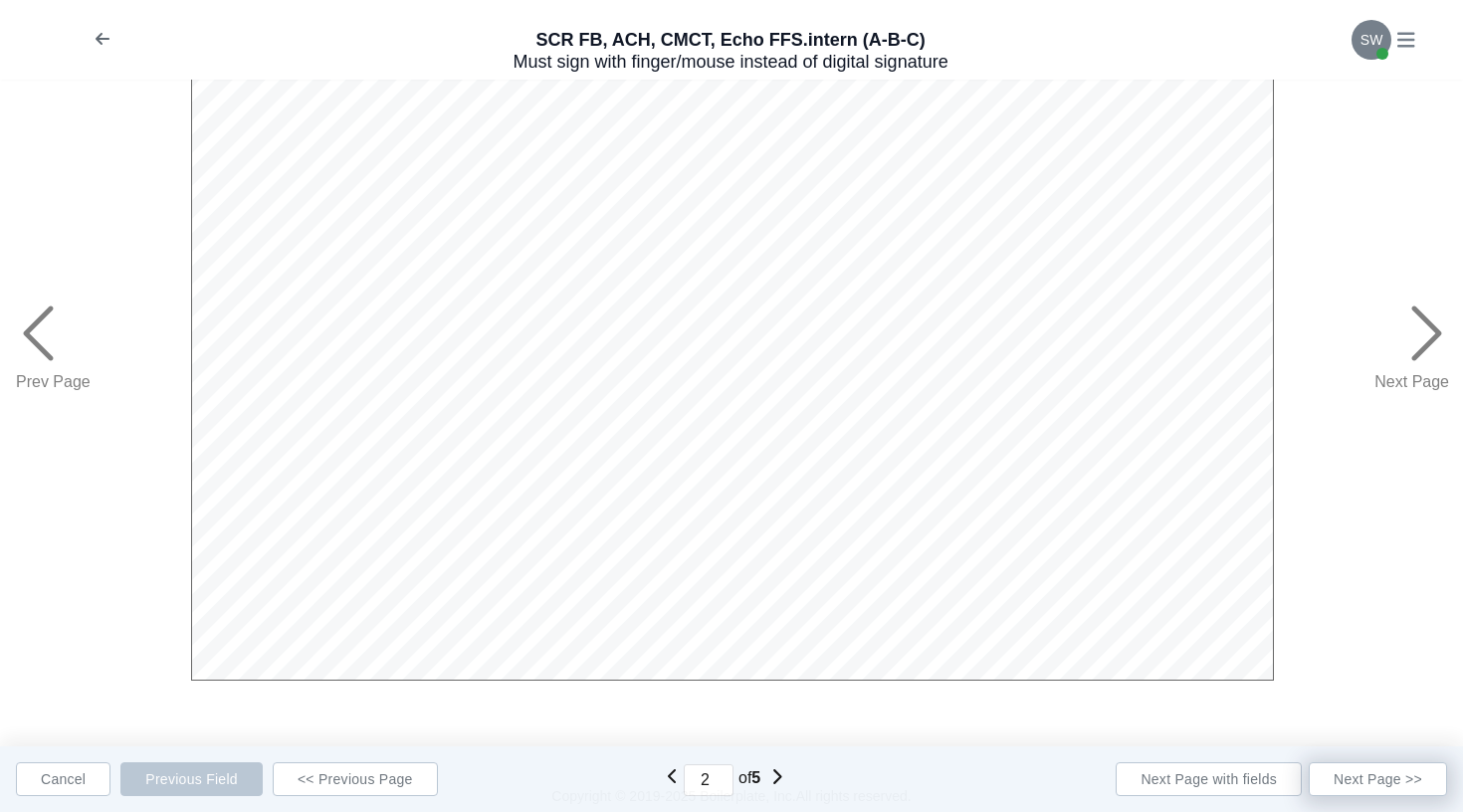 click on "Next Page >>" at bounding box center [1208, 779] 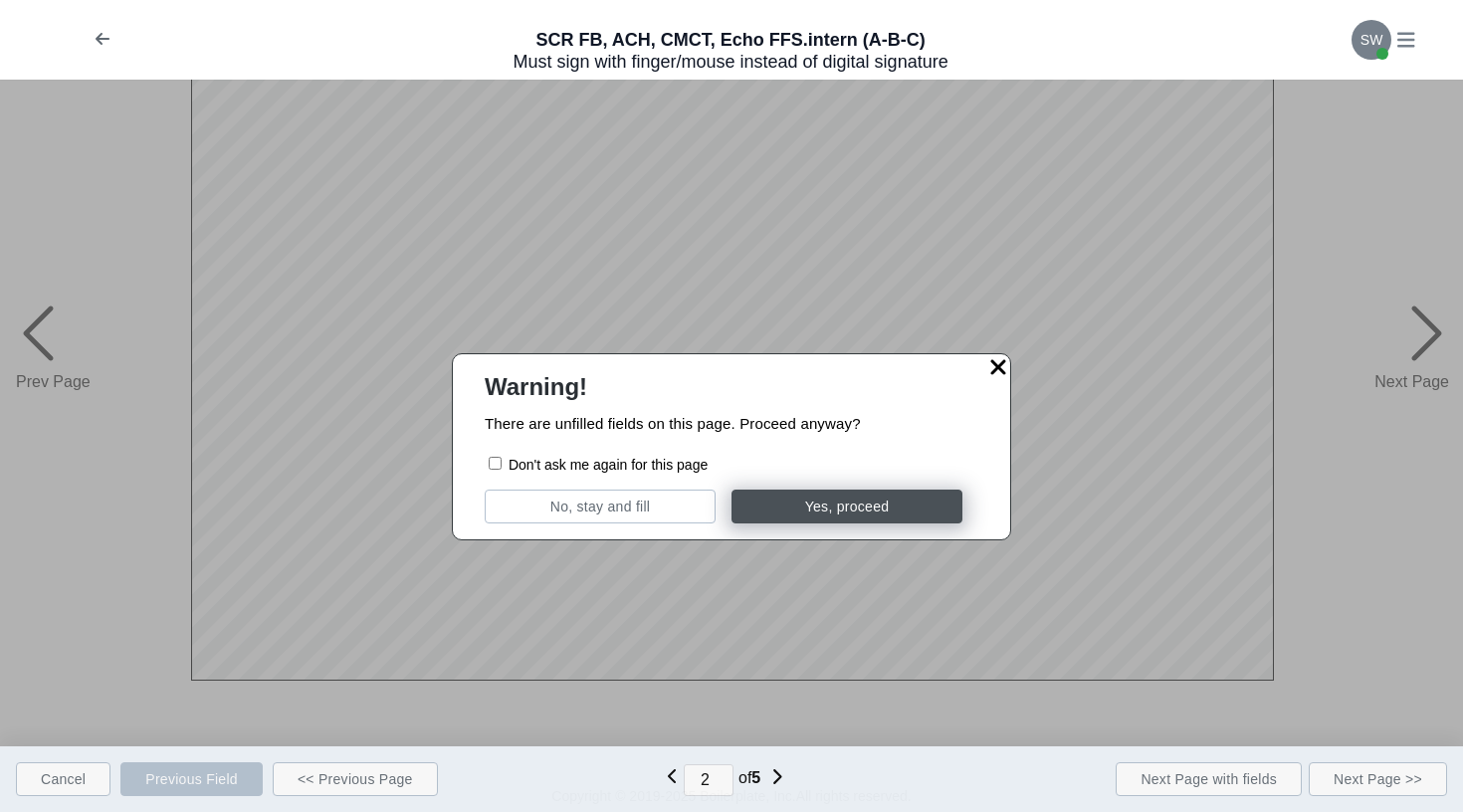 click on "Yes, proceed" at bounding box center (847, 507) 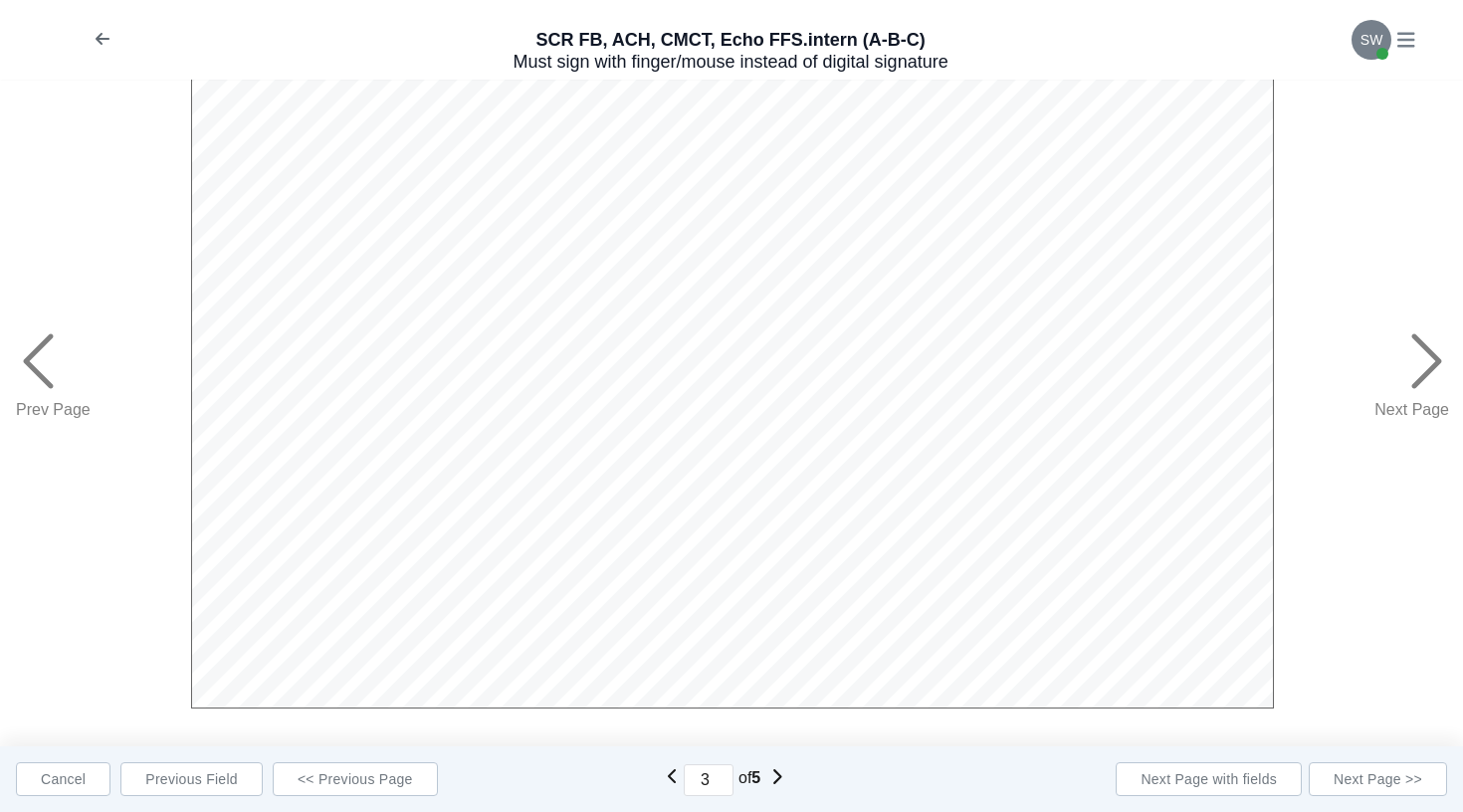scroll, scrollTop: 771, scrollLeft: 0, axis: vertical 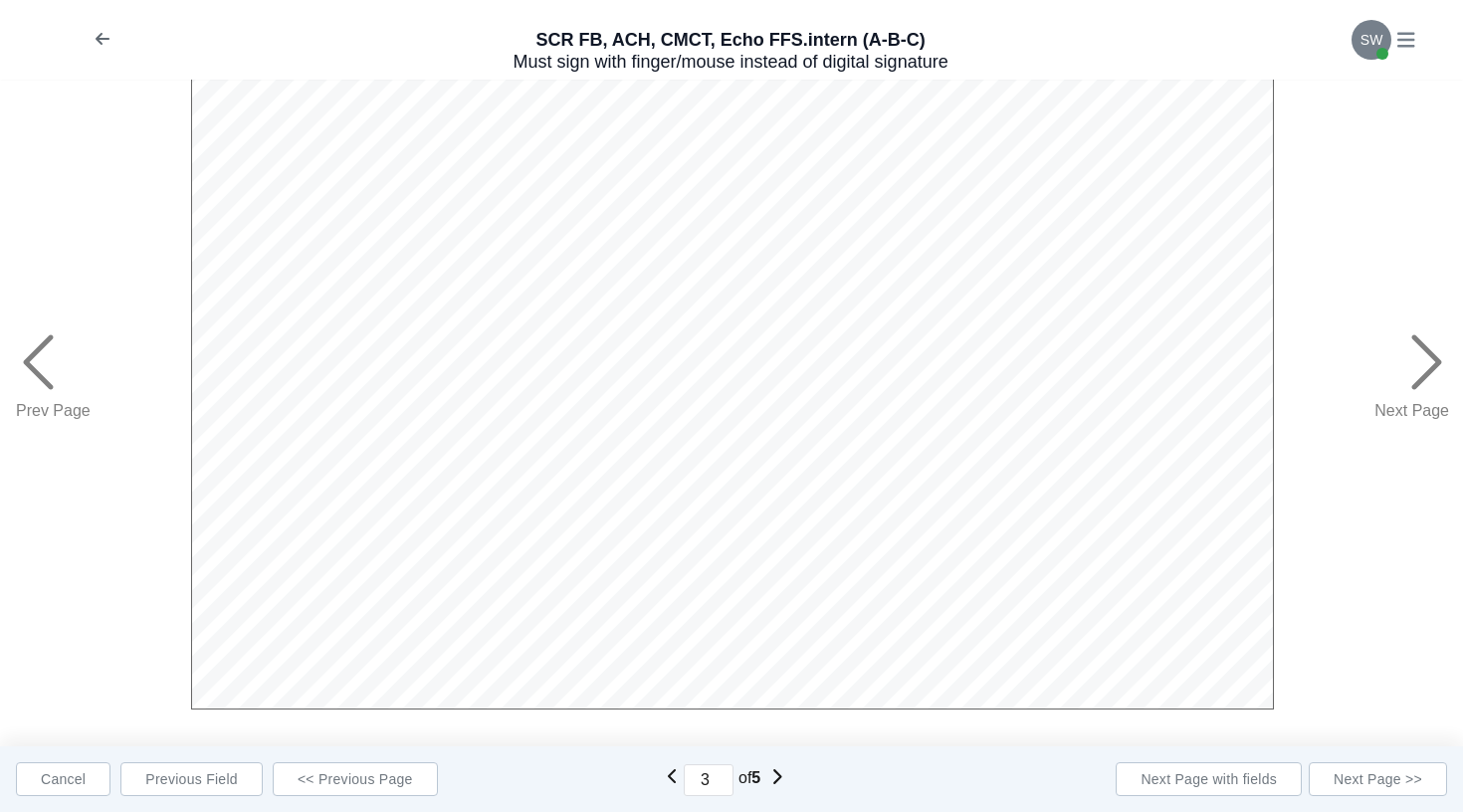 click at bounding box center [673, 776] 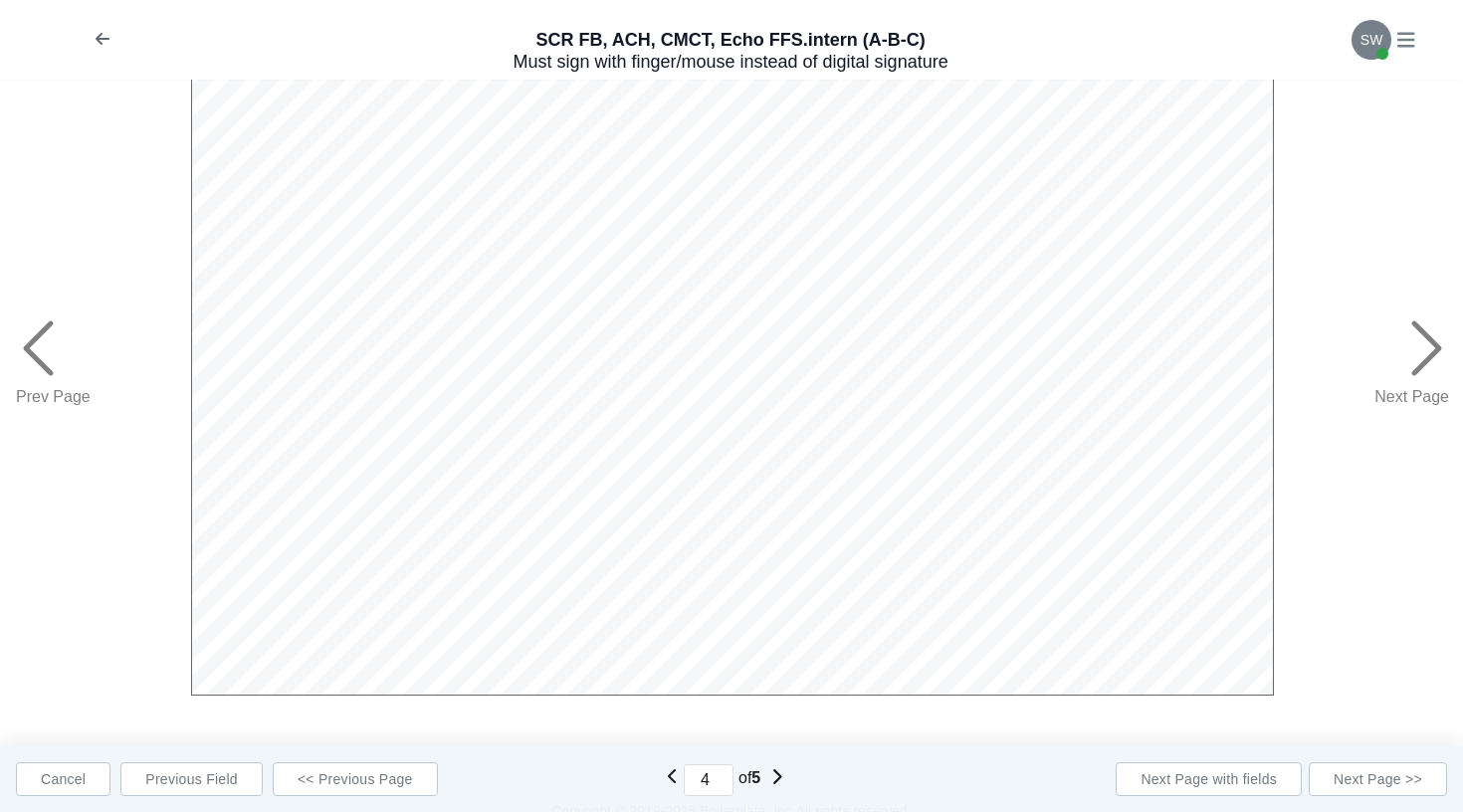 scroll, scrollTop: 777, scrollLeft: 0, axis: vertical 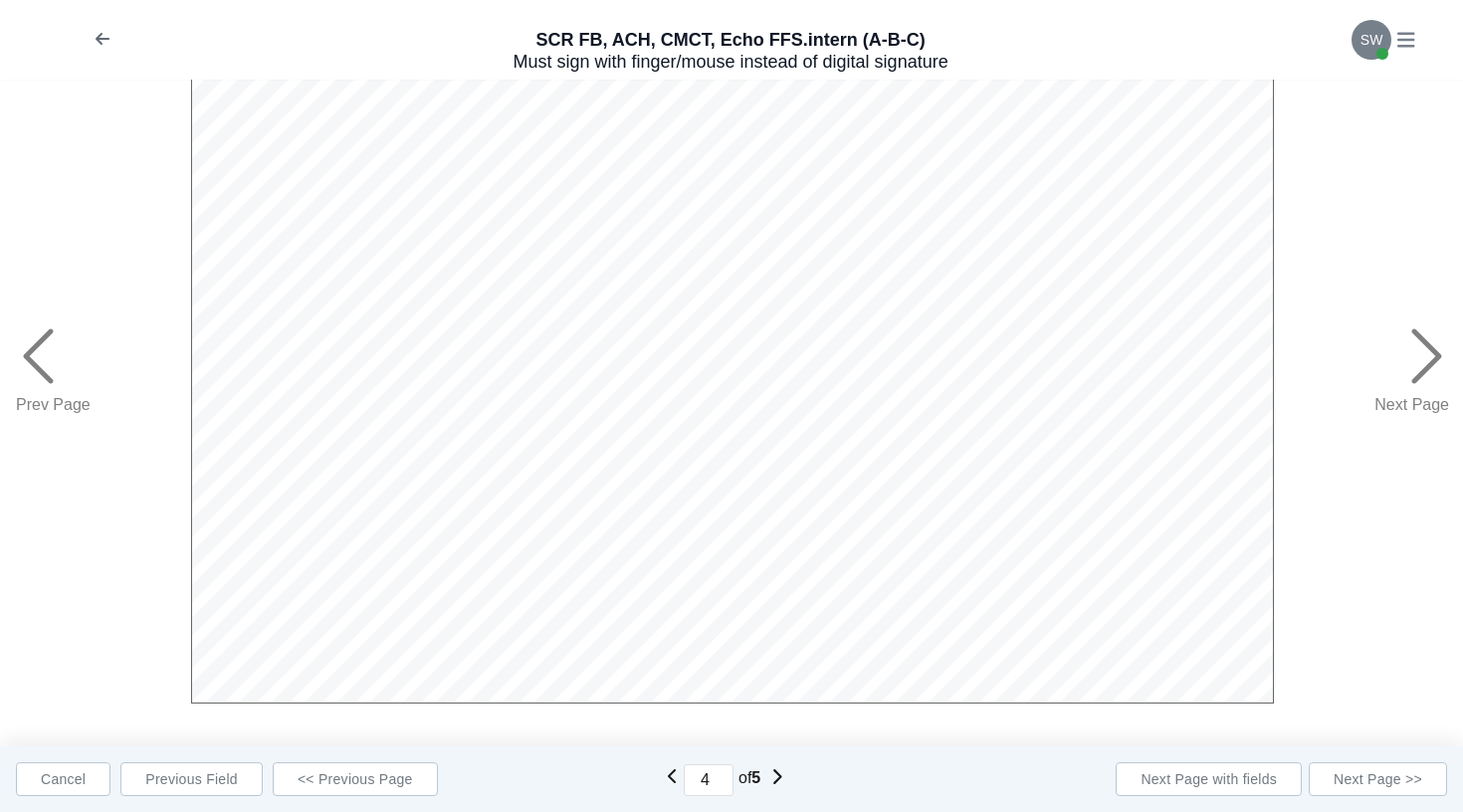 click at bounding box center (673, 776) 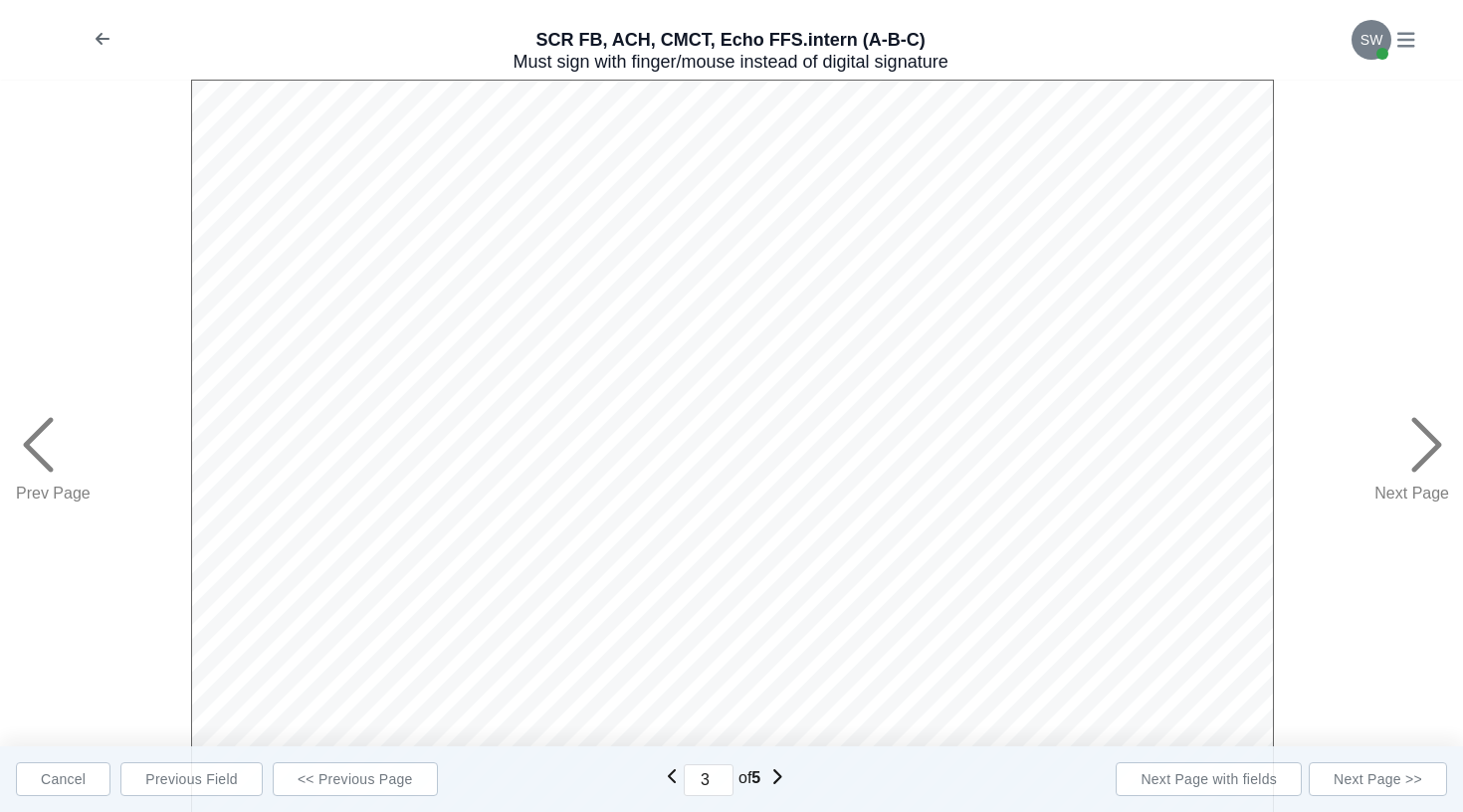 click at bounding box center [673, 776] 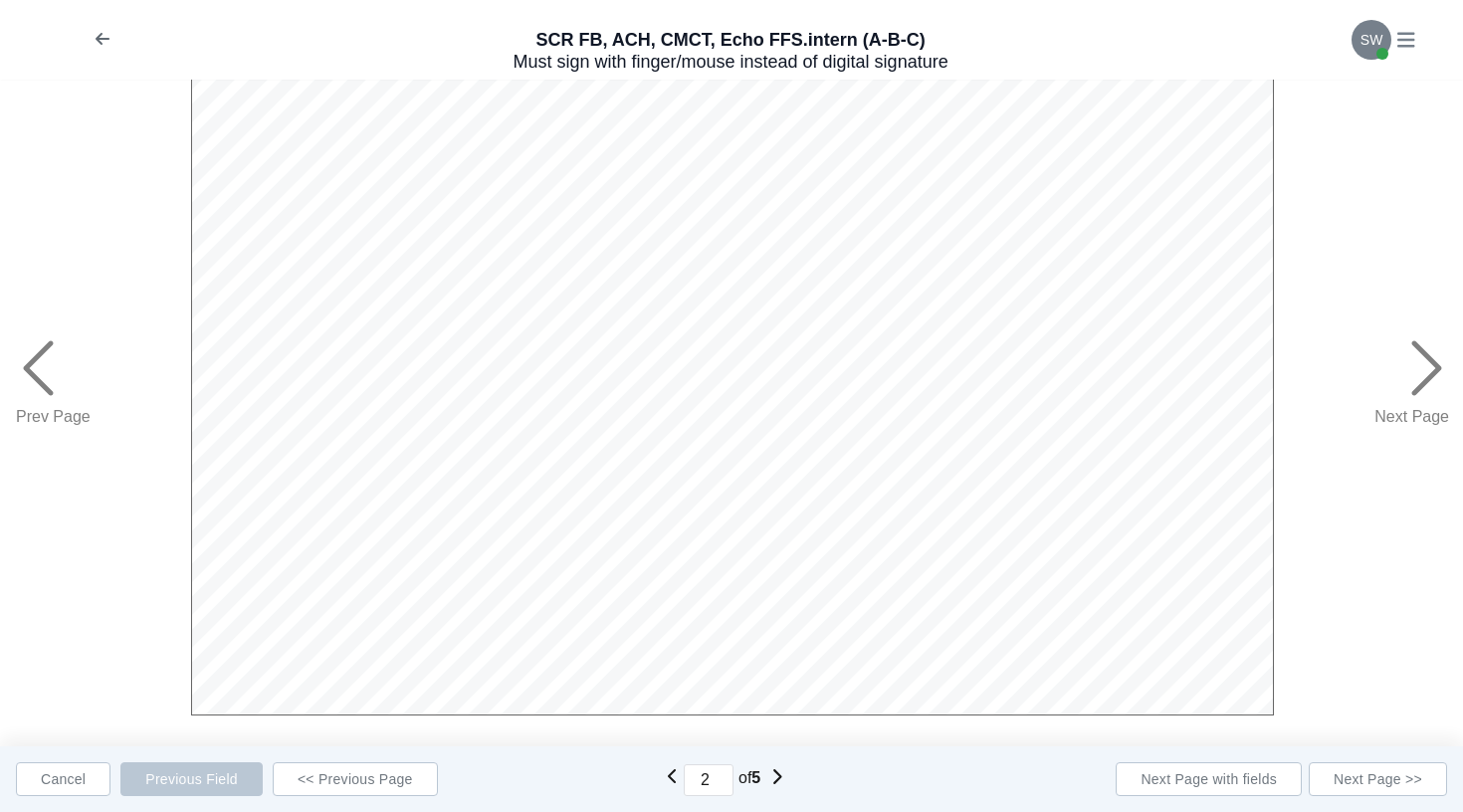 scroll, scrollTop: 766, scrollLeft: 0, axis: vertical 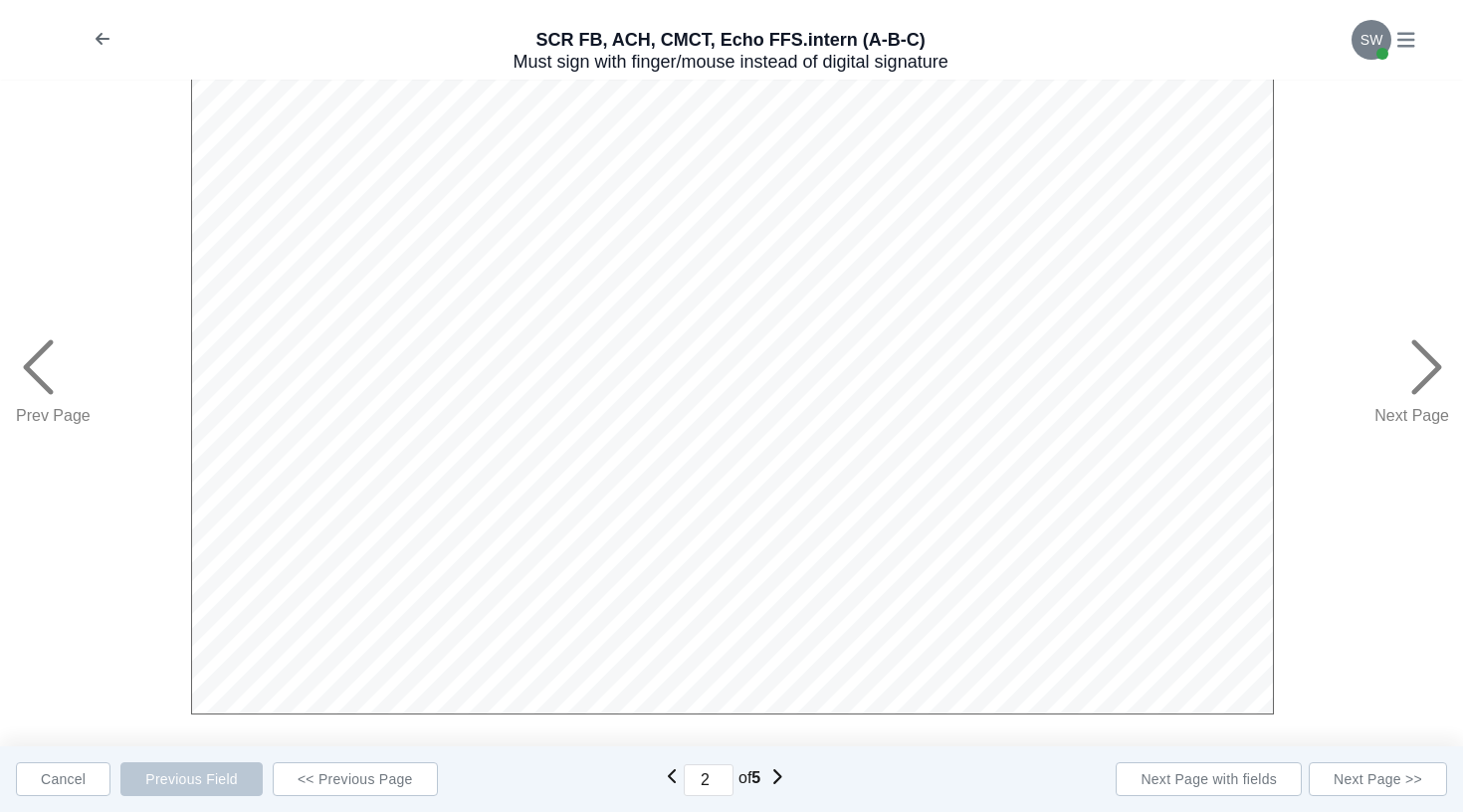 click at bounding box center [673, 776] 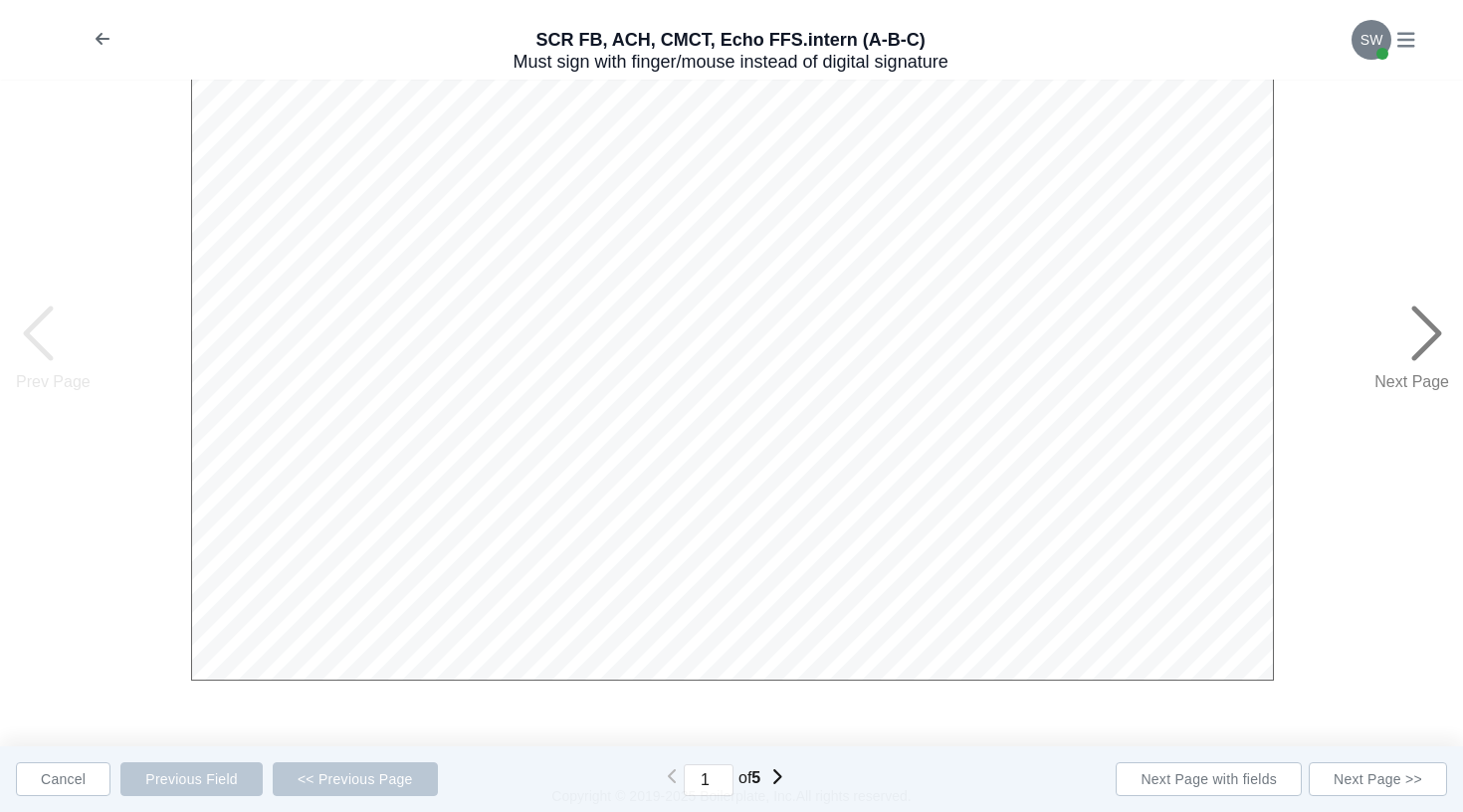 scroll, scrollTop: 800, scrollLeft: 0, axis: vertical 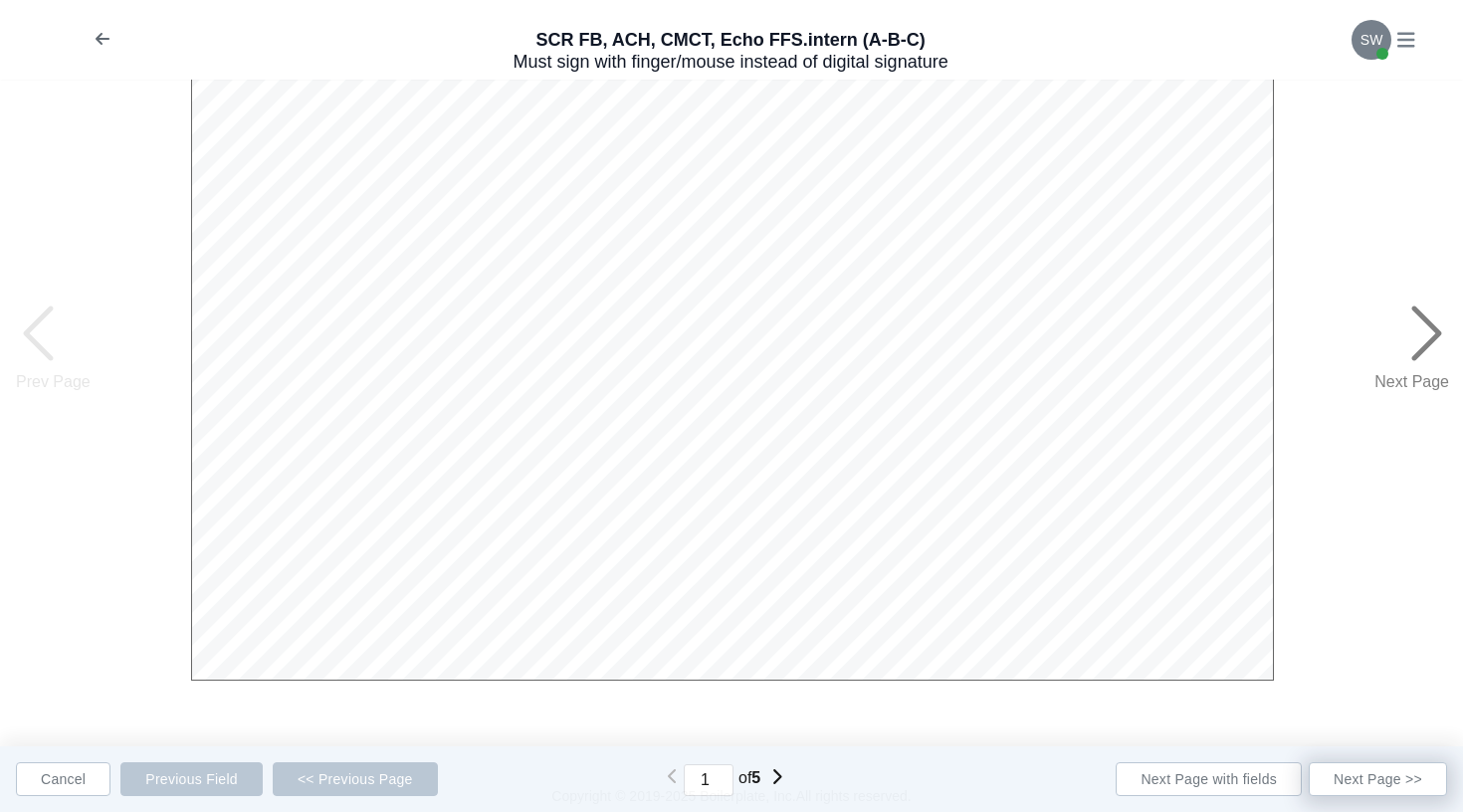 click on "Next Page >>" at bounding box center [1208, 779] 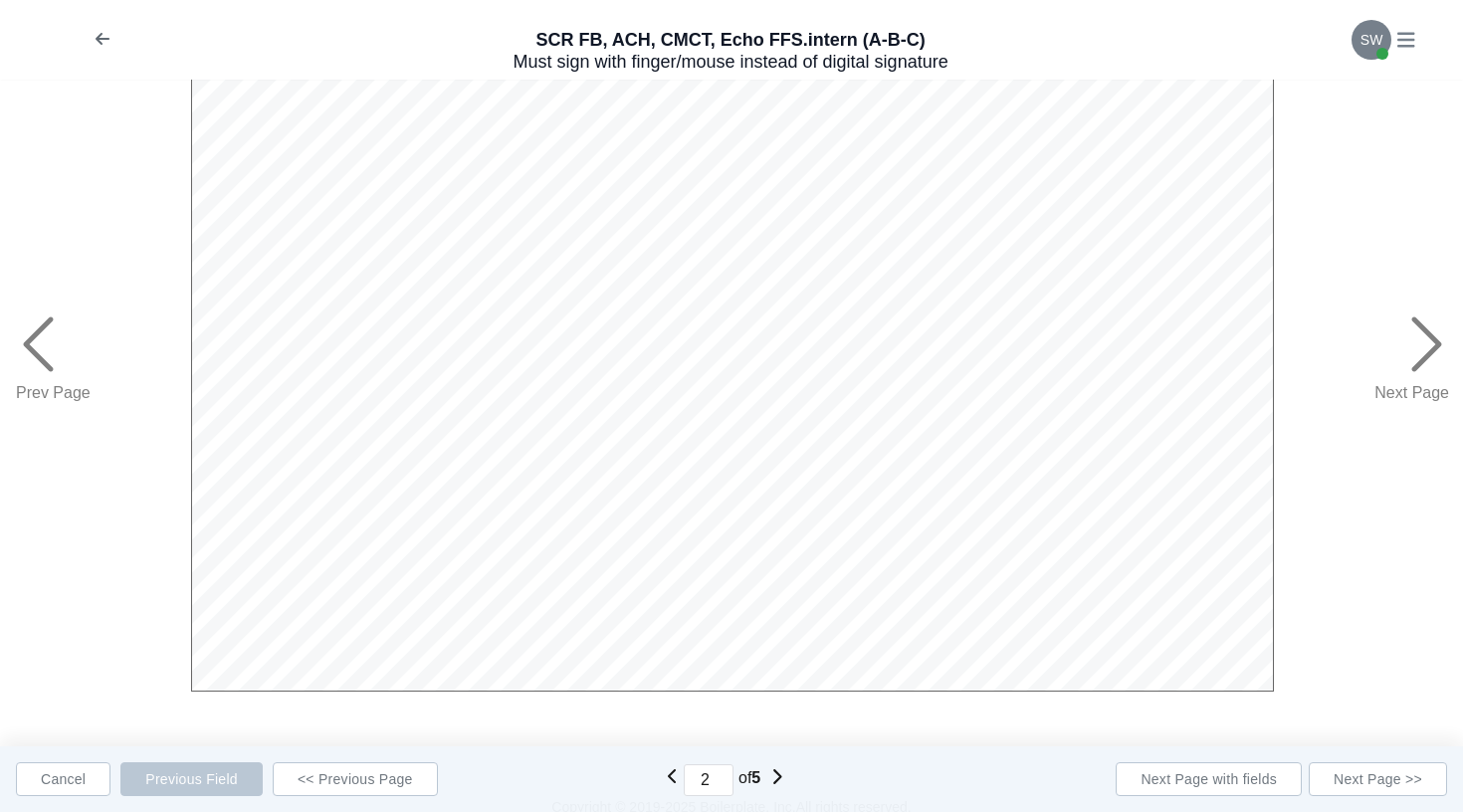 scroll, scrollTop: 782, scrollLeft: 0, axis: vertical 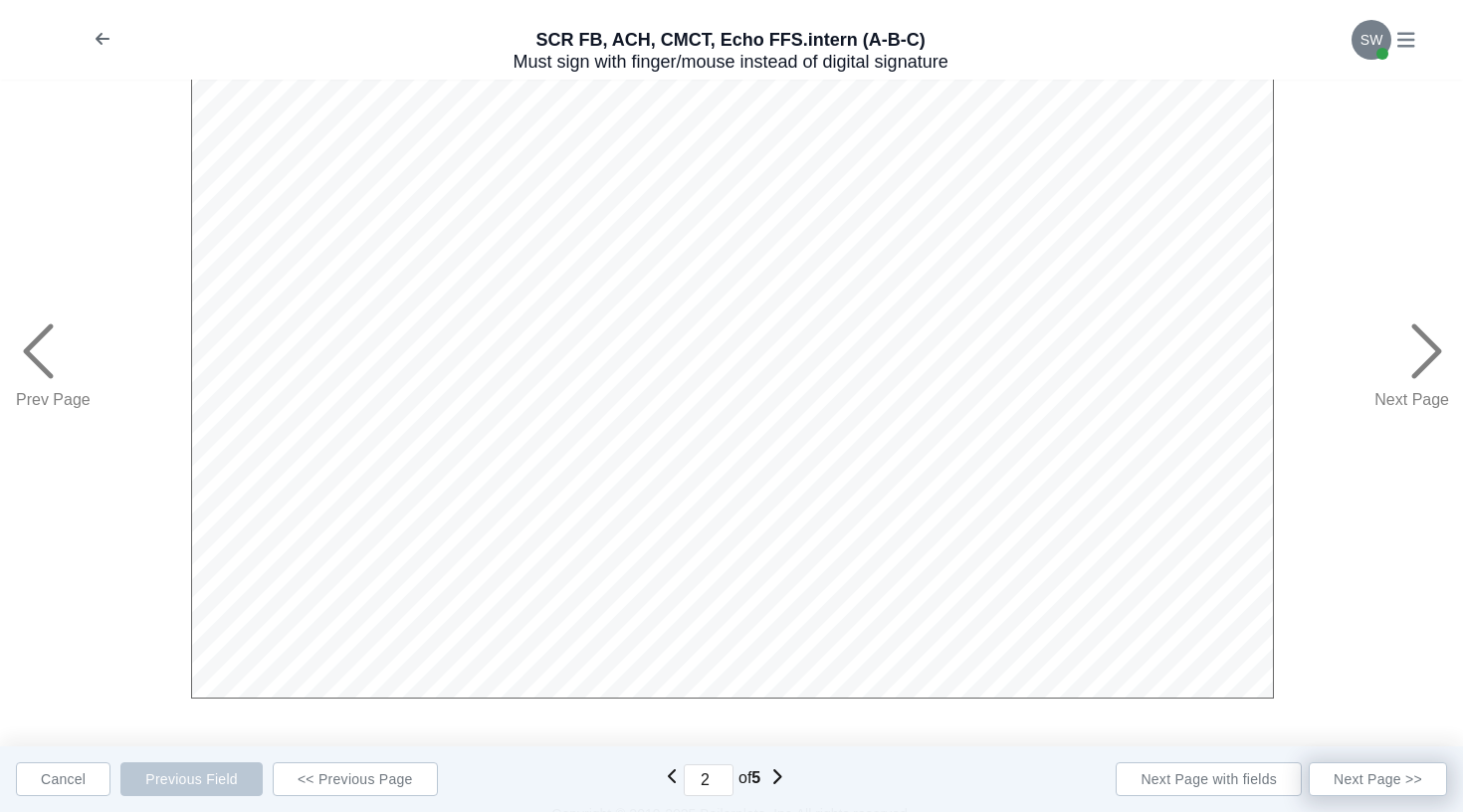 click on "Next Page >>" at bounding box center (1208, 779) 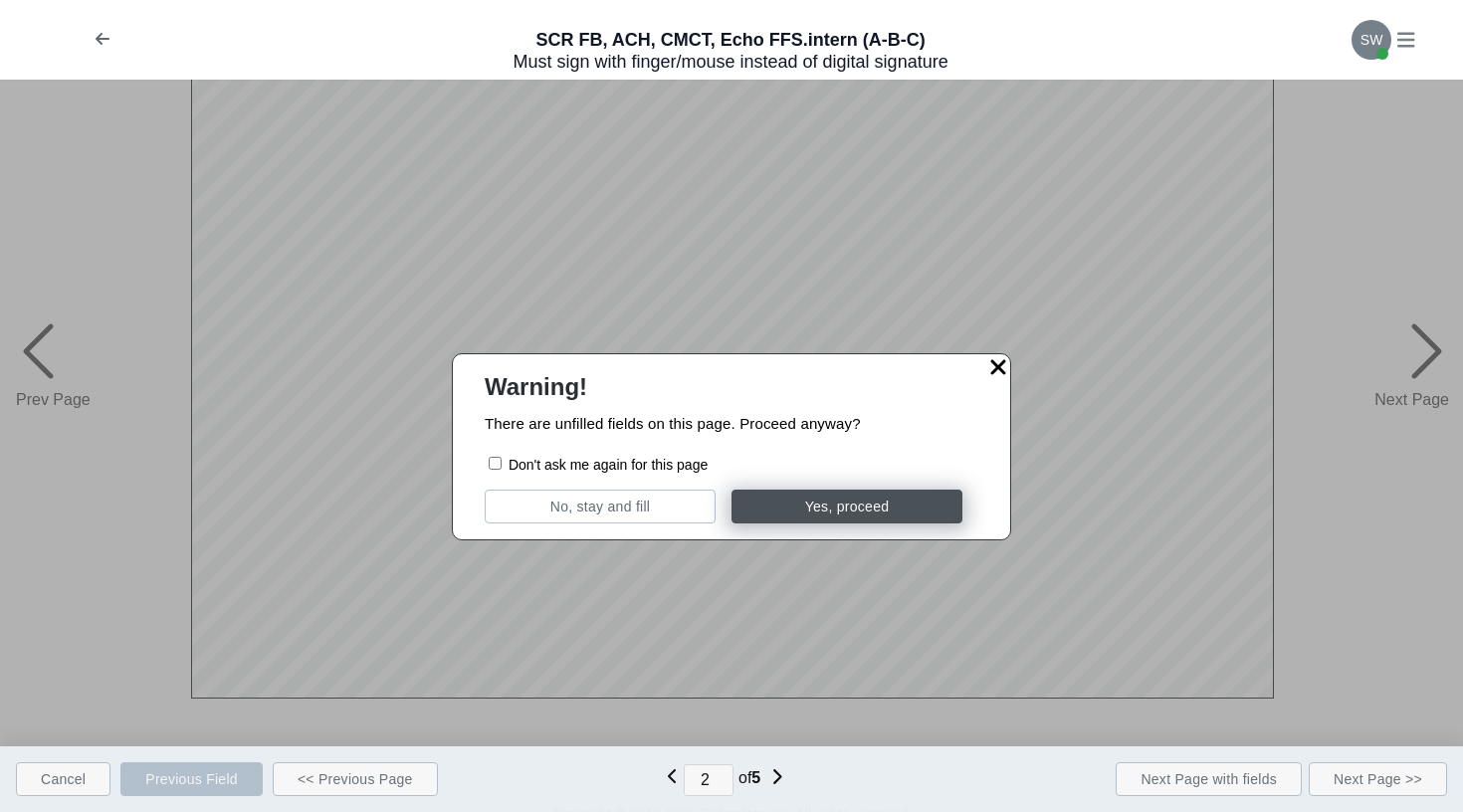 click on "Yes, proceed" at bounding box center (847, 507) 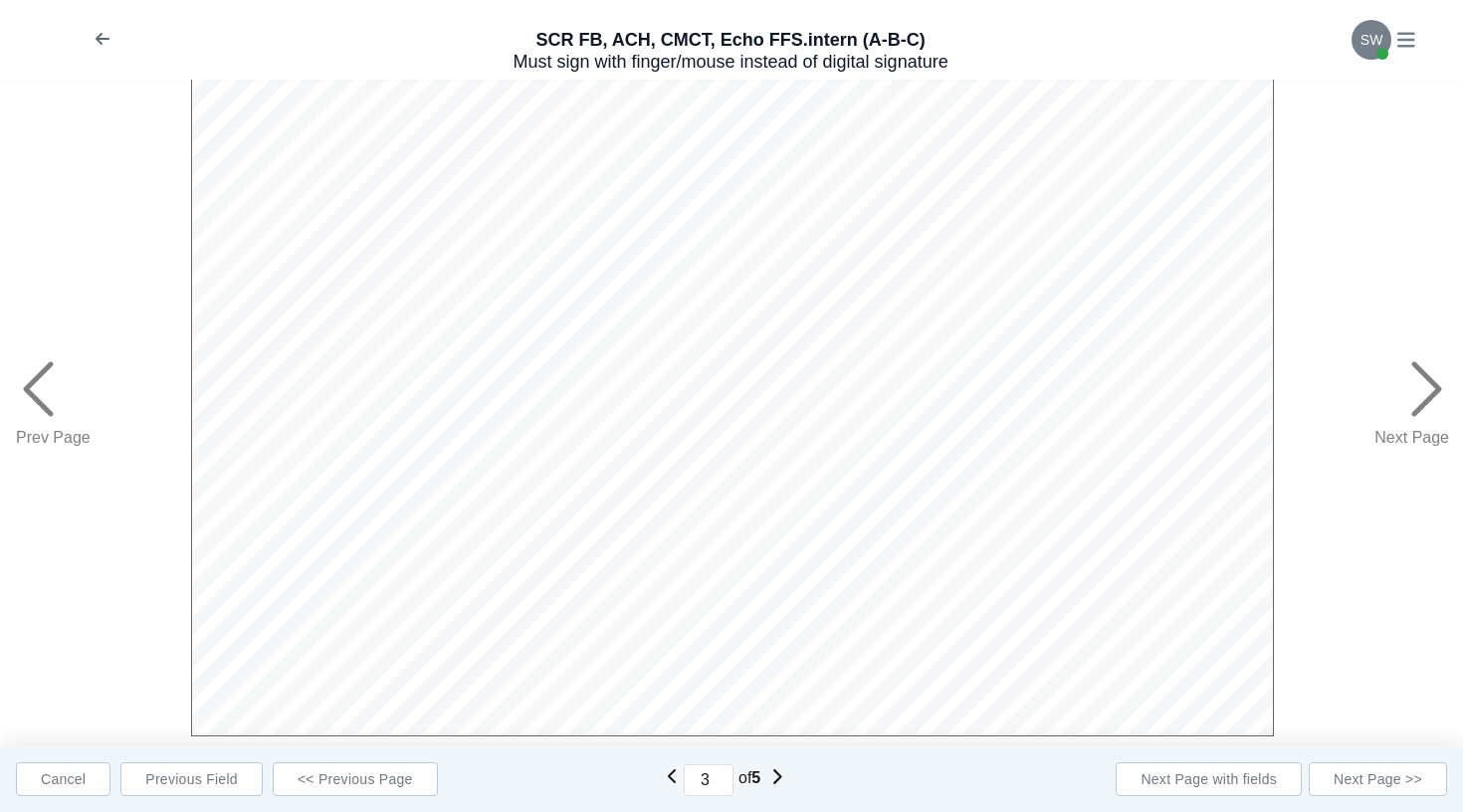 scroll, scrollTop: 753, scrollLeft: 0, axis: vertical 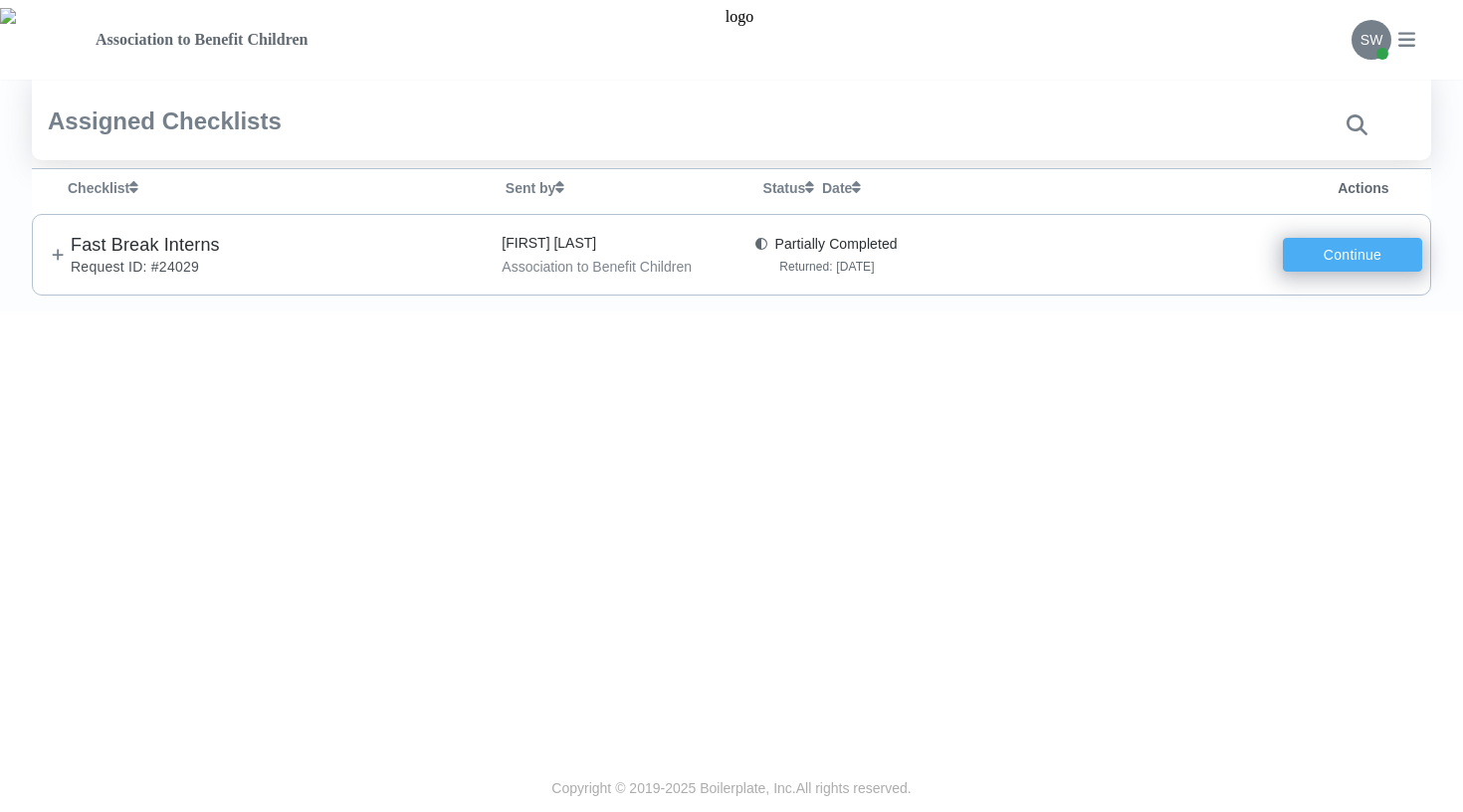 click on "Continue" at bounding box center [1353, 255] 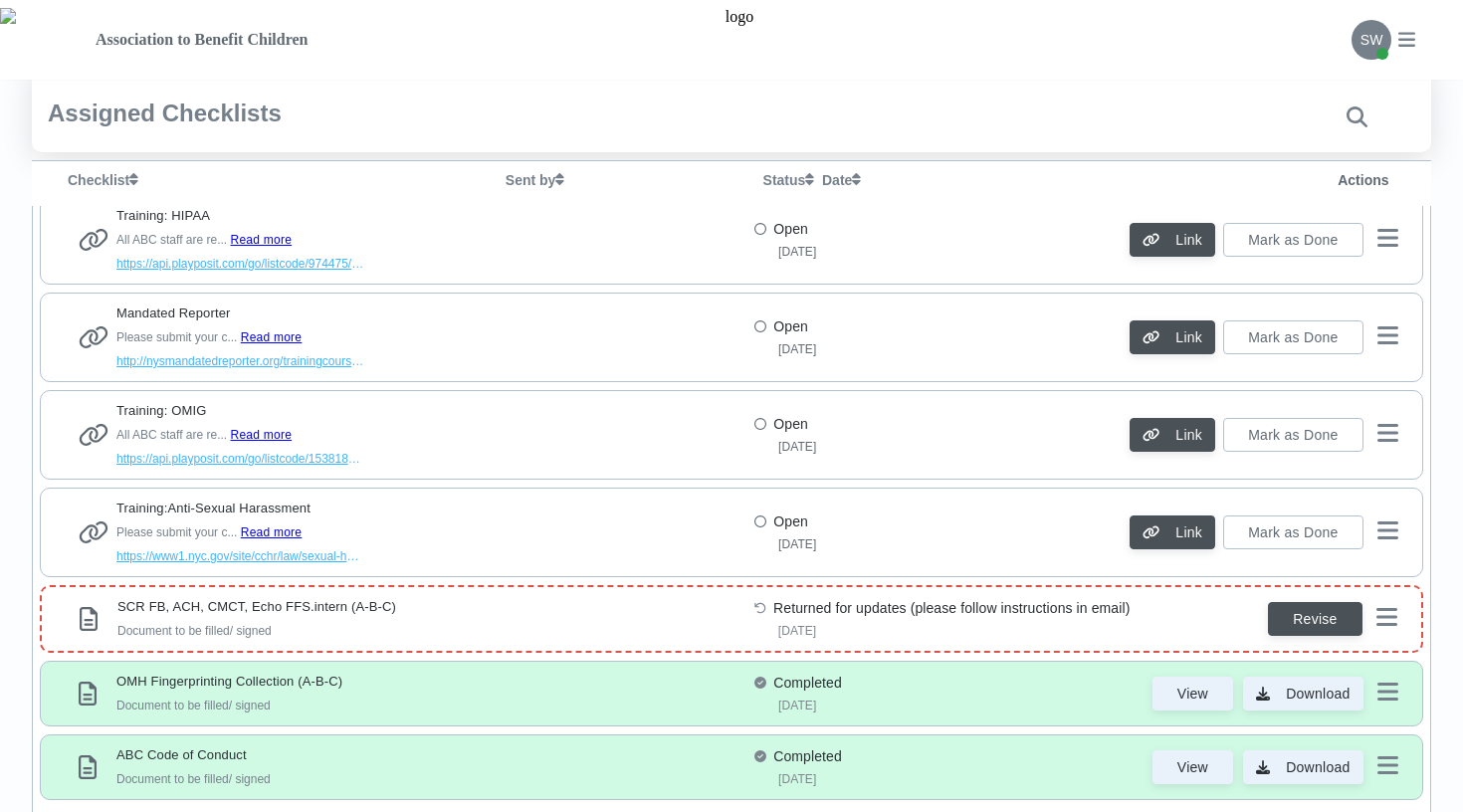 scroll, scrollTop: 907, scrollLeft: 0, axis: vertical 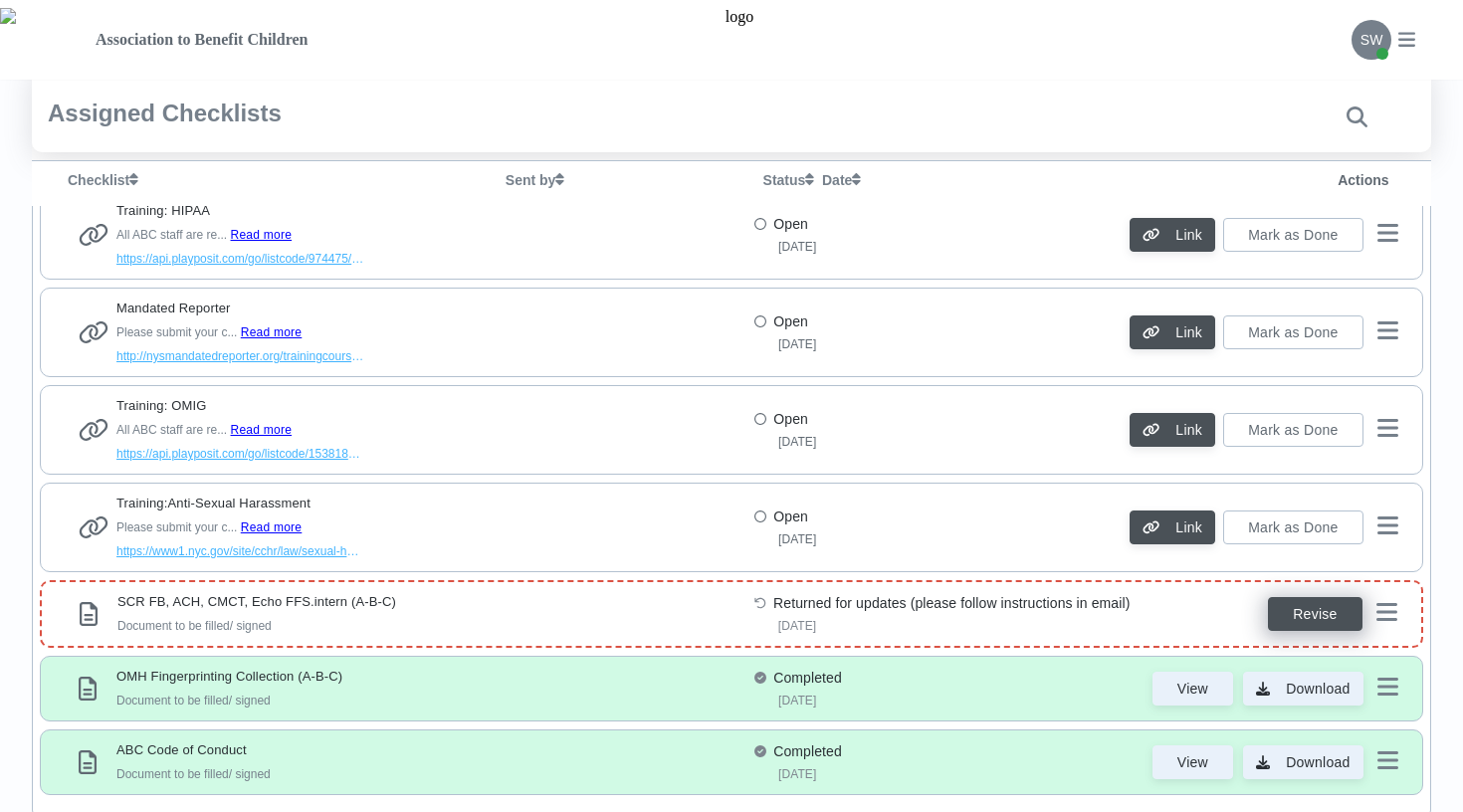 click on "Revise" at bounding box center [1315, 614] 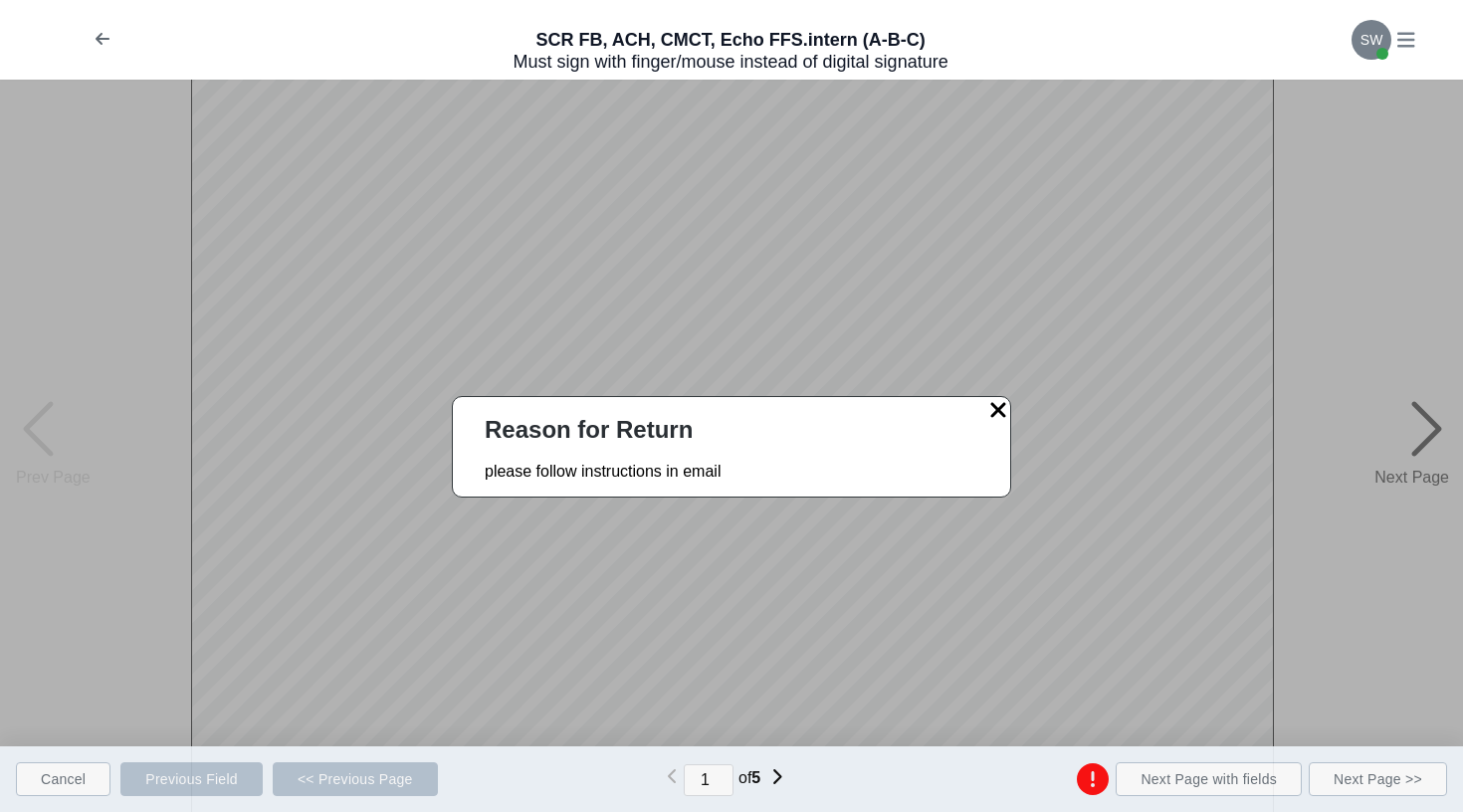 scroll, scrollTop: 19, scrollLeft: 0, axis: vertical 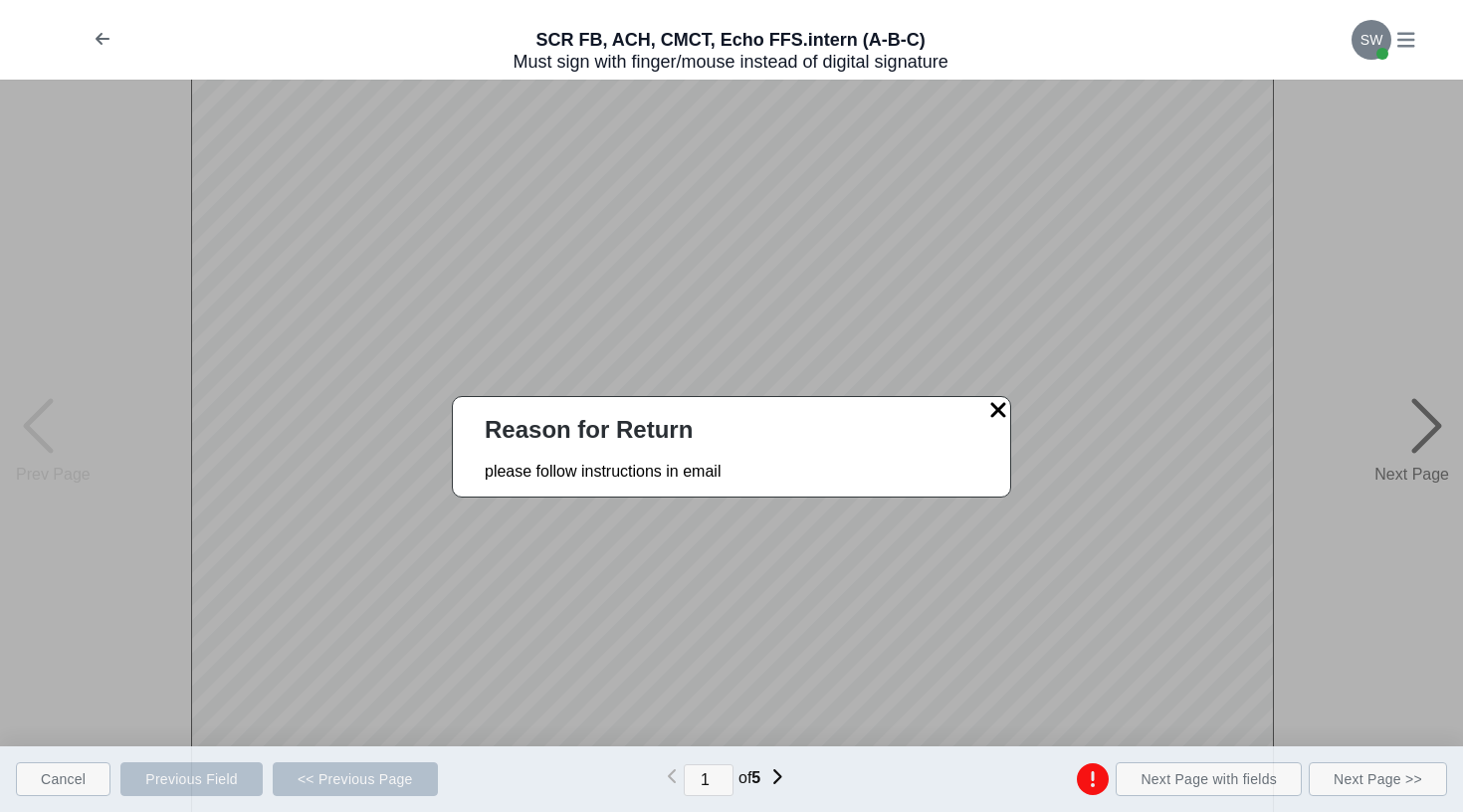 click at bounding box center [998, 410] 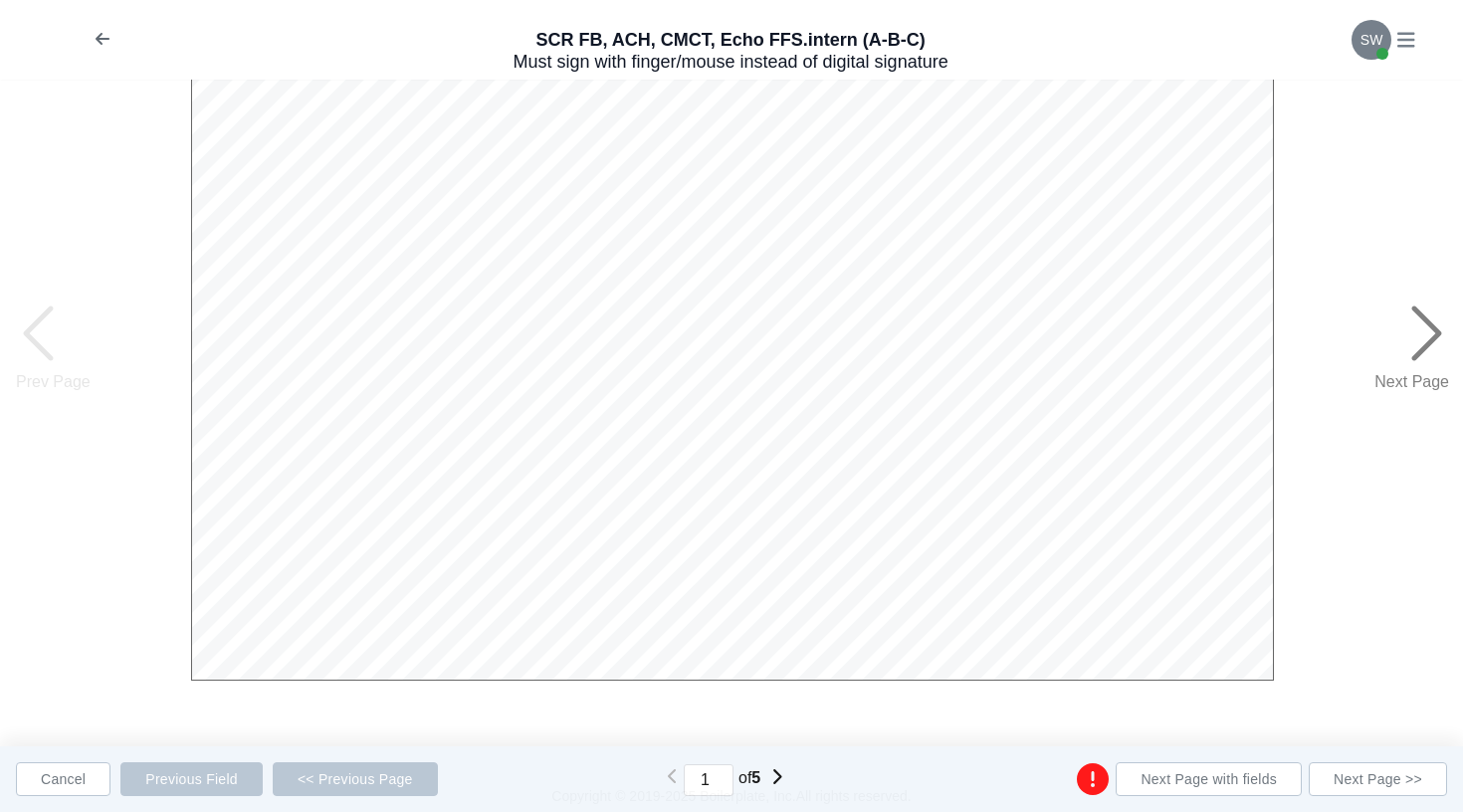 scroll, scrollTop: 800, scrollLeft: 0, axis: vertical 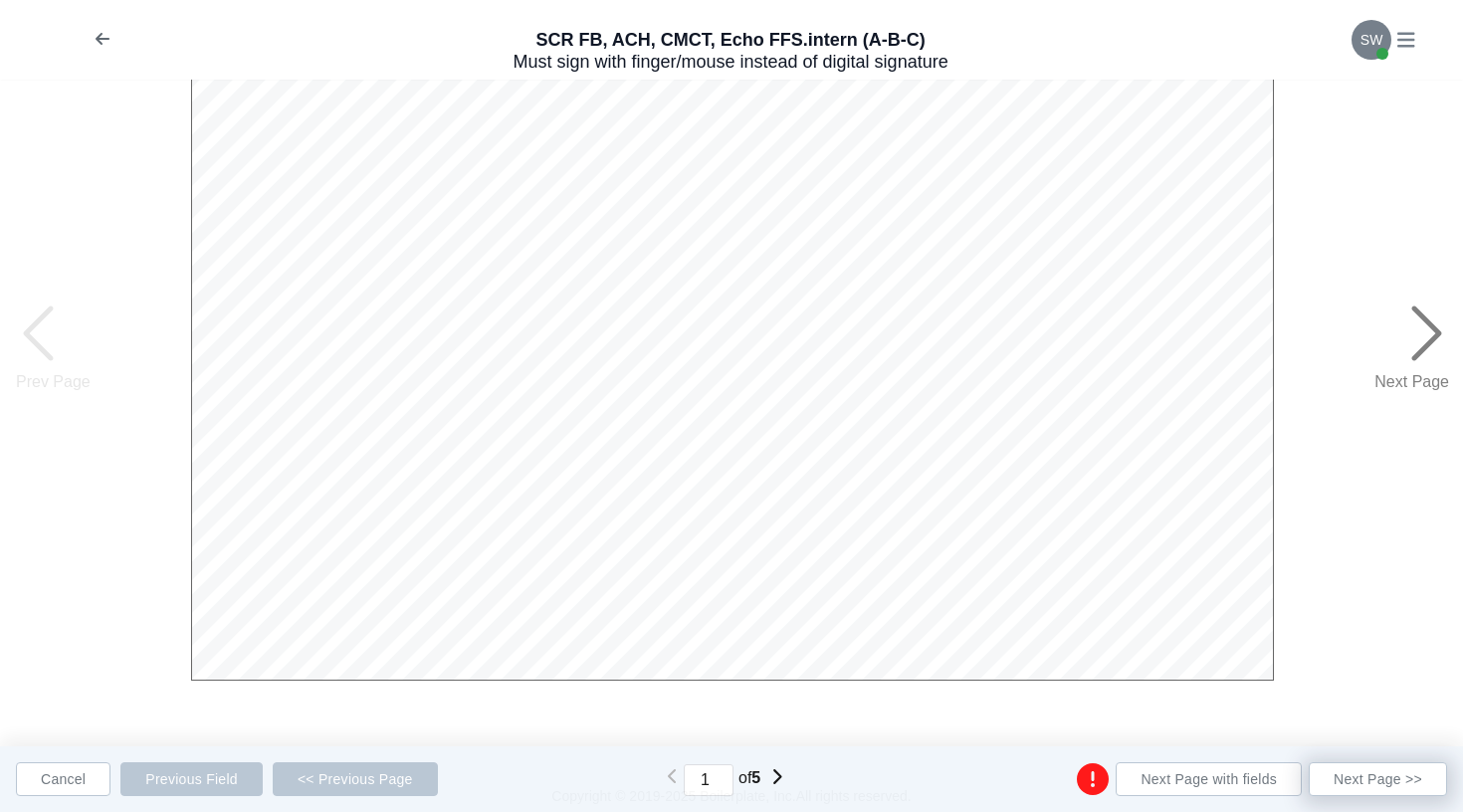click on "Next Page >>" at bounding box center (1208, 779) 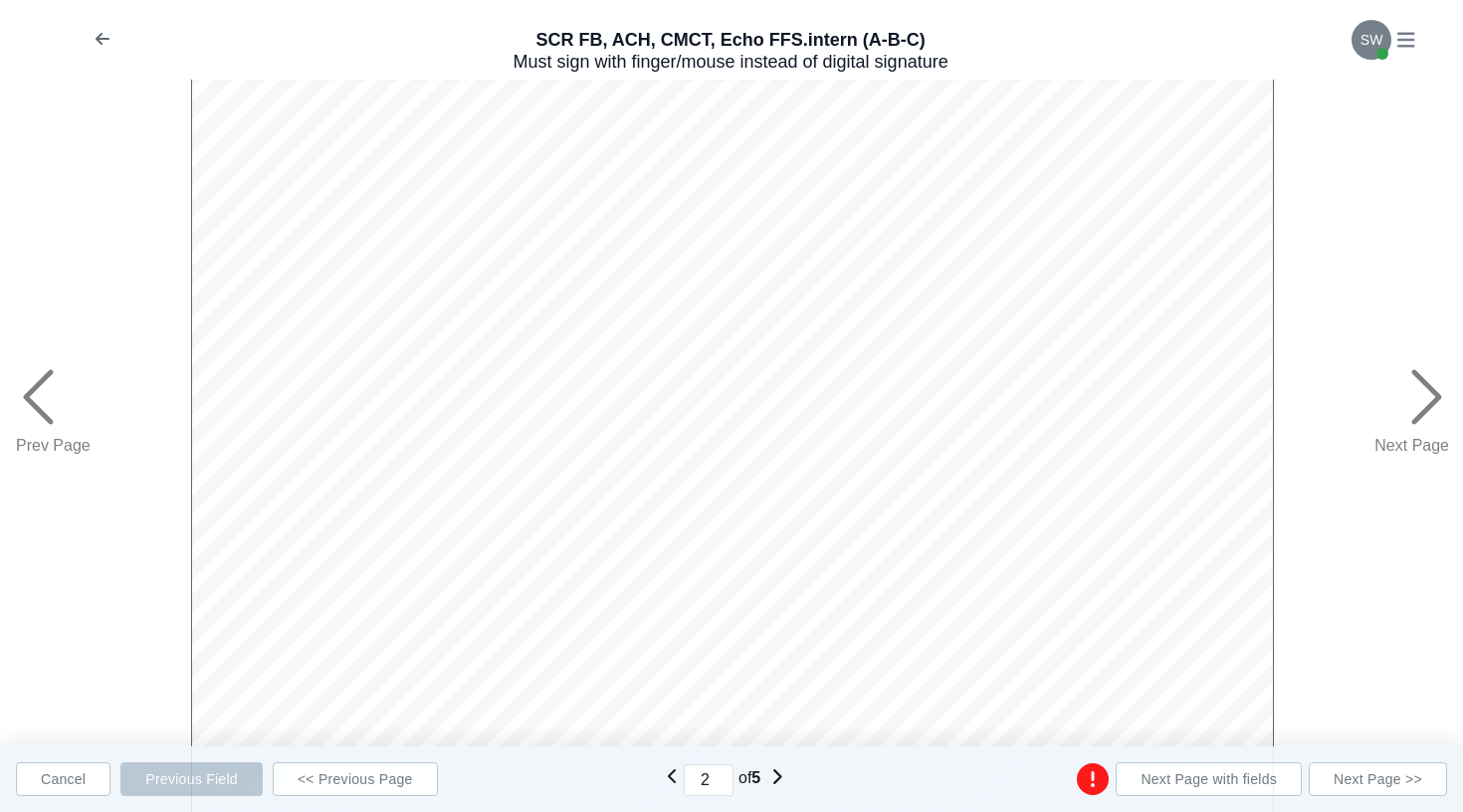 scroll, scrollTop: 307, scrollLeft: 0, axis: vertical 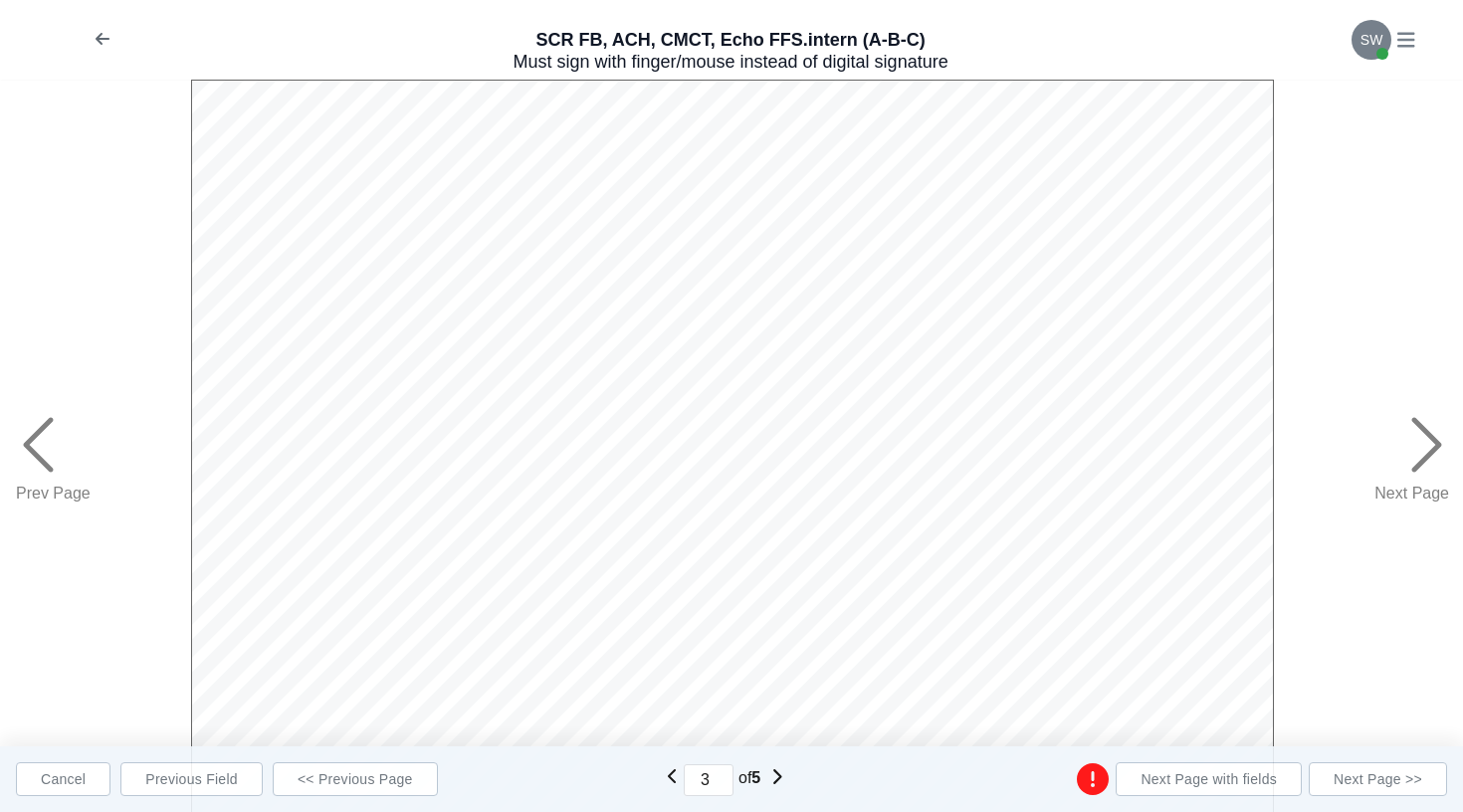 click at bounding box center (1424, 445) 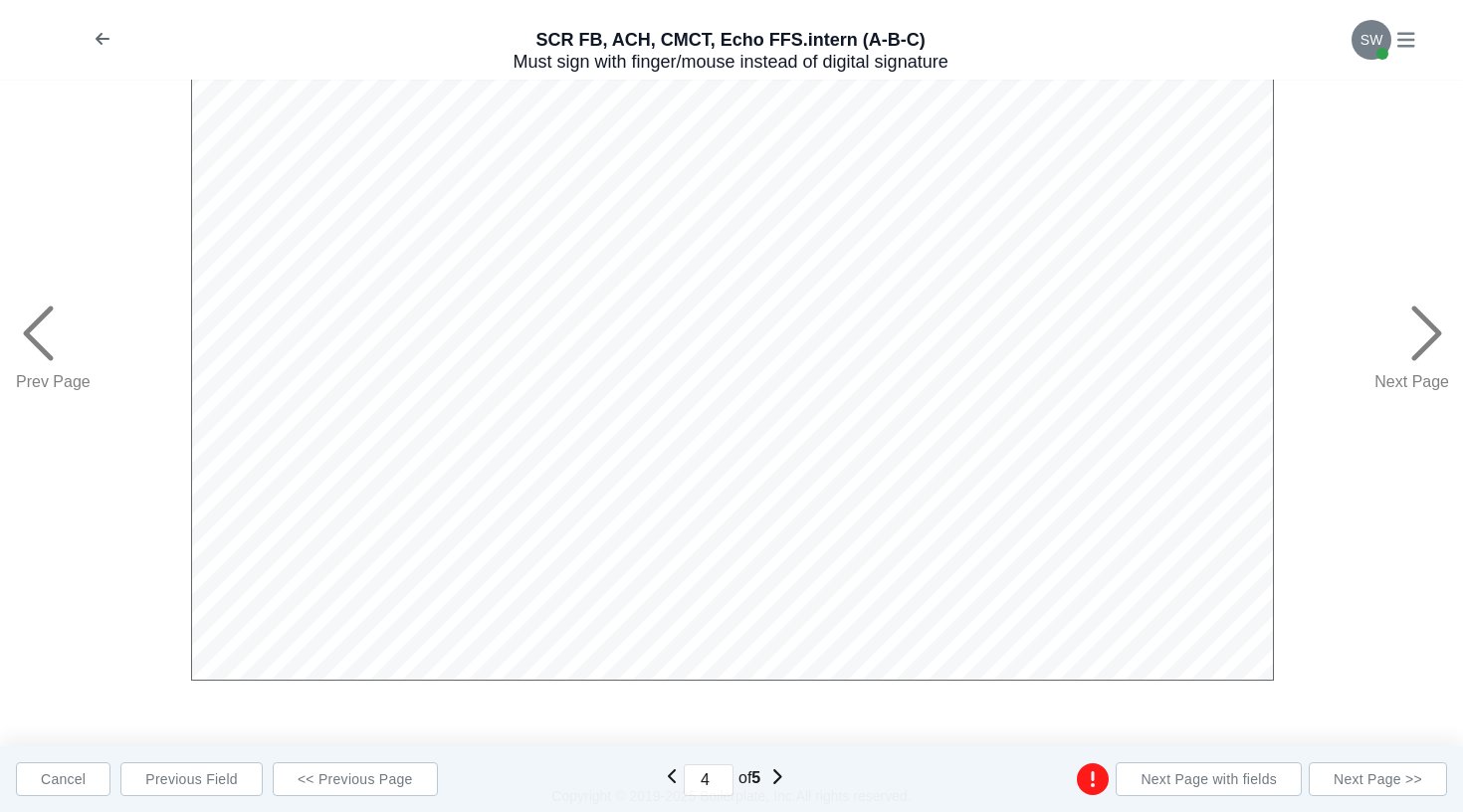 scroll, scrollTop: 800, scrollLeft: 0, axis: vertical 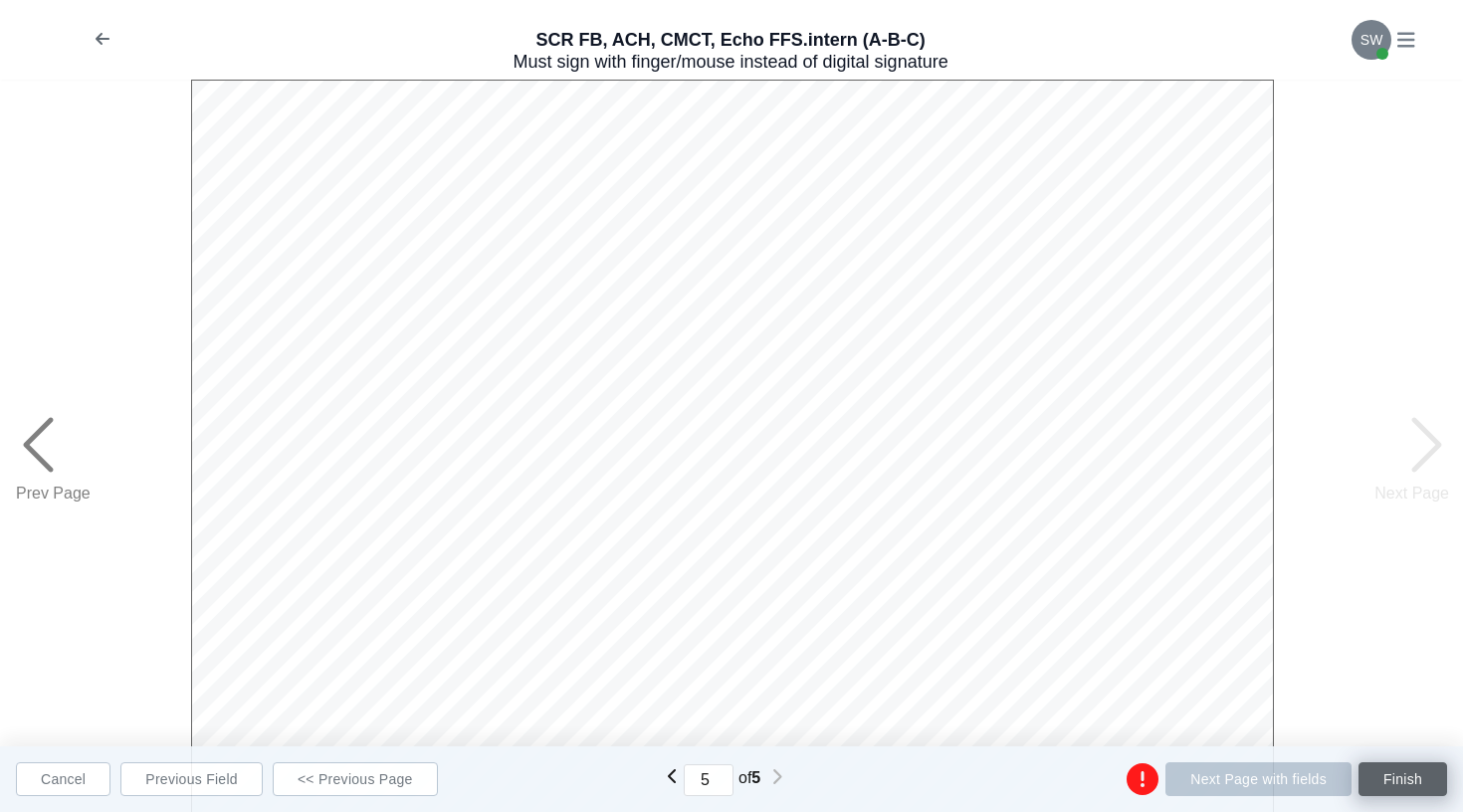 click on "Finish" at bounding box center [1402, 779] 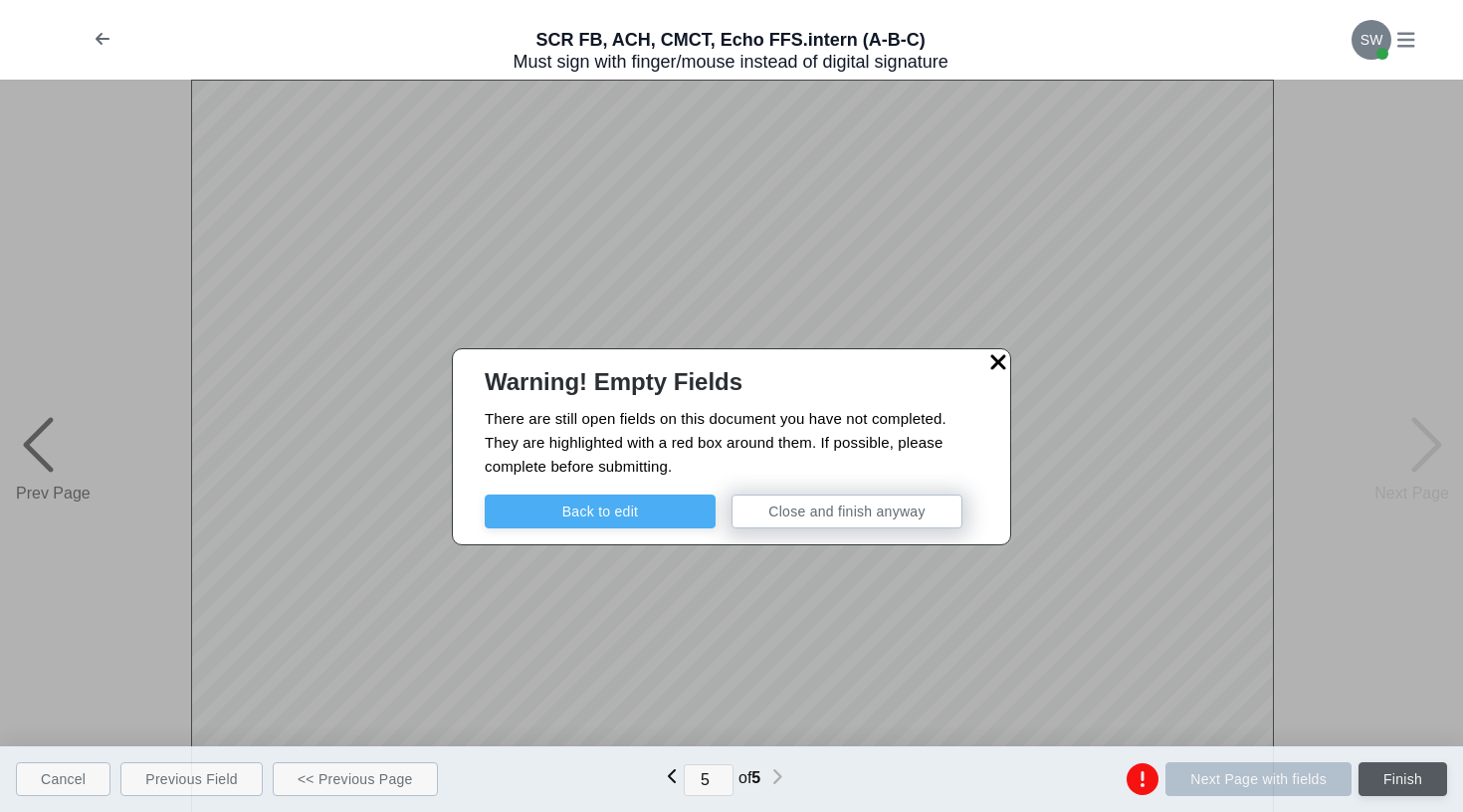 click on "Close and finish anyway" at bounding box center [846, 511] 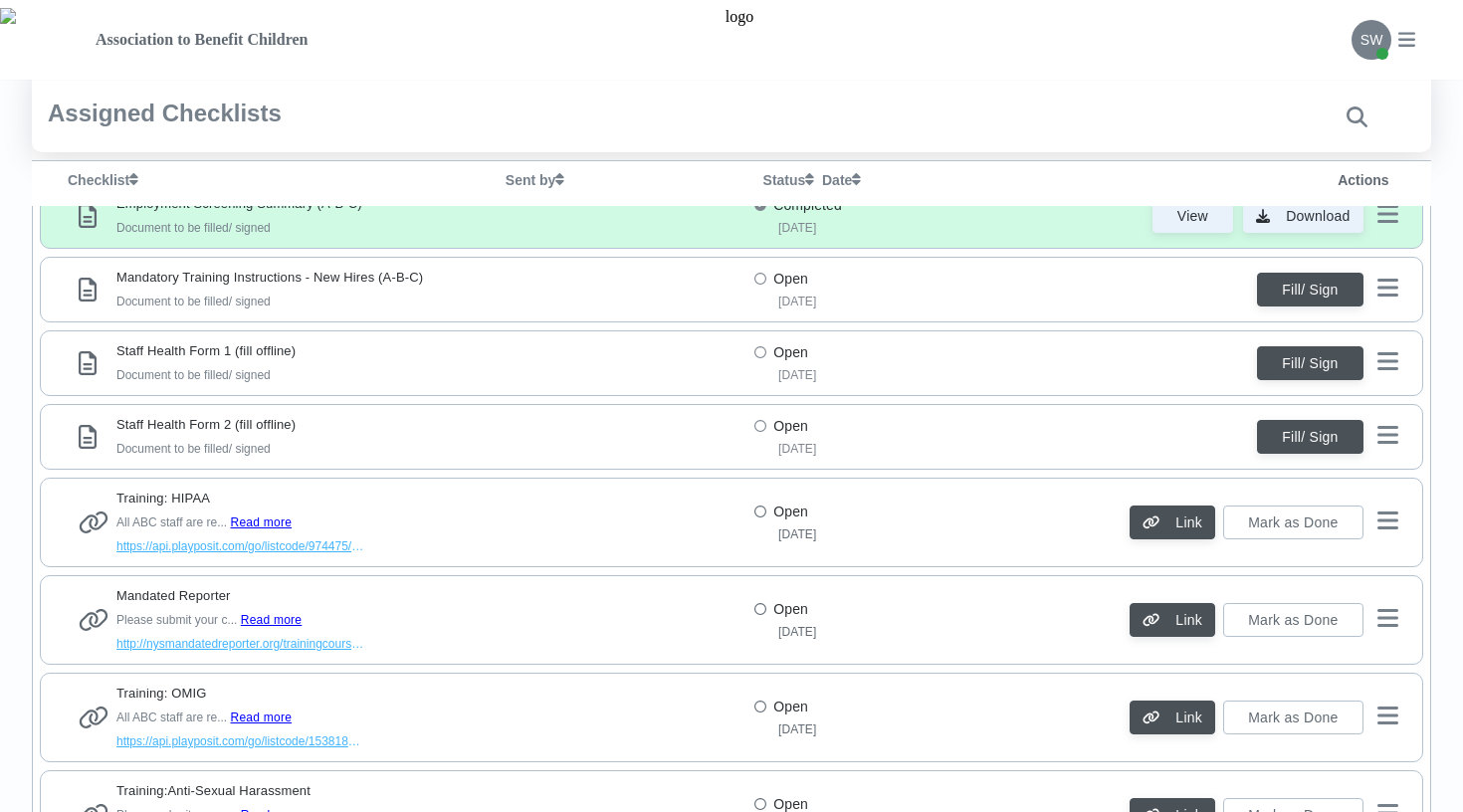scroll, scrollTop: 649, scrollLeft: 0, axis: vertical 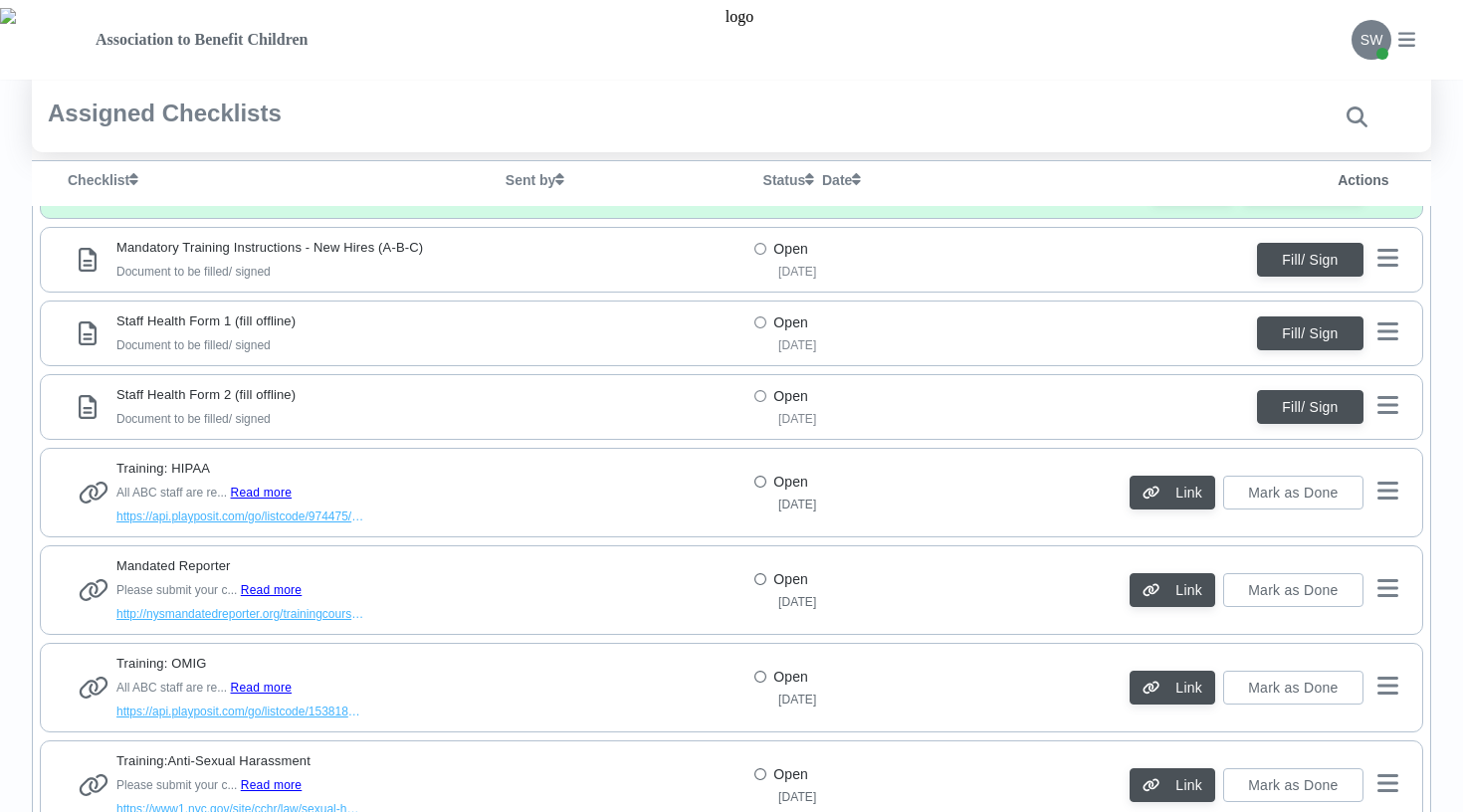click at bounding box center [760, 482] 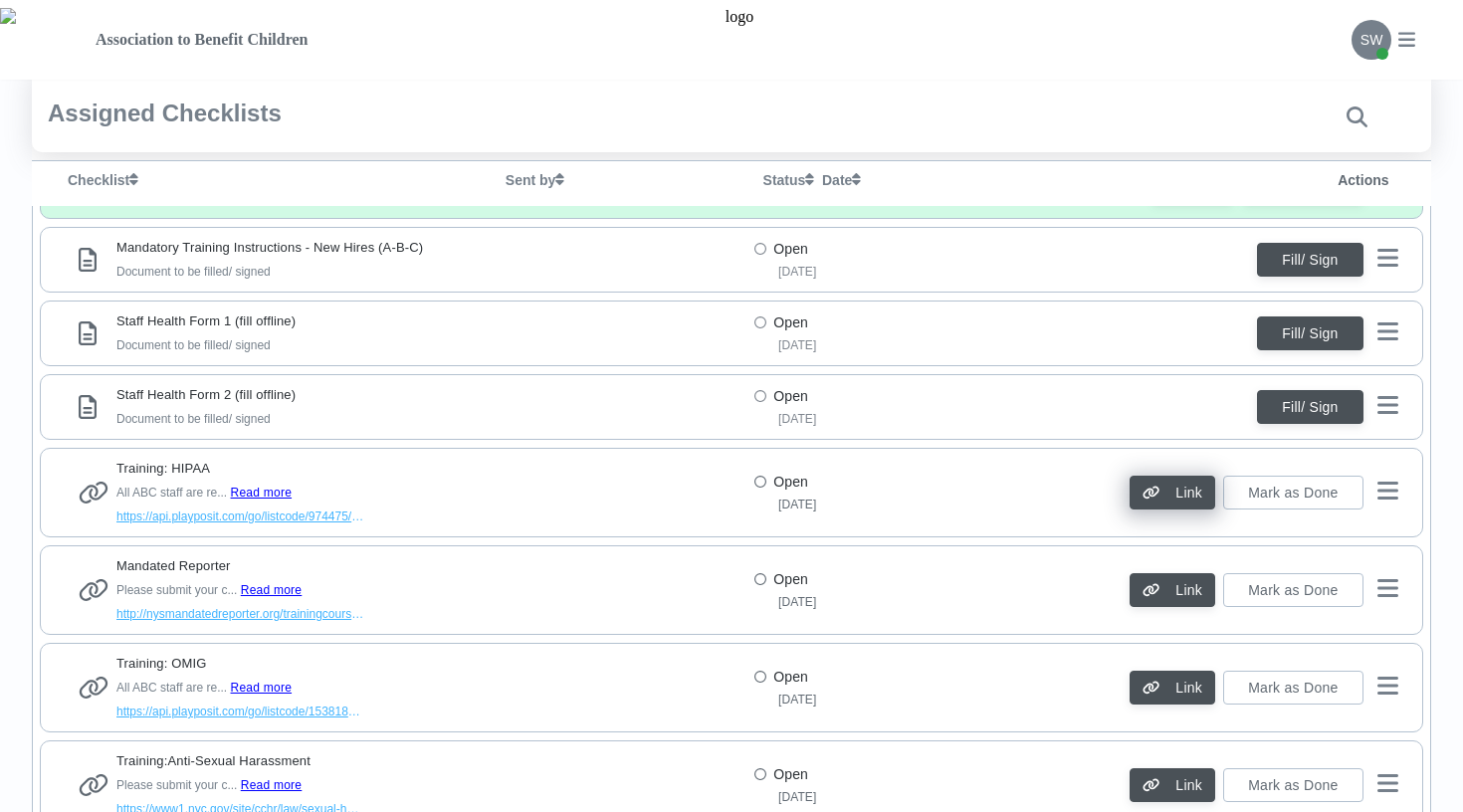 click on "Link" at bounding box center [1172, 493] 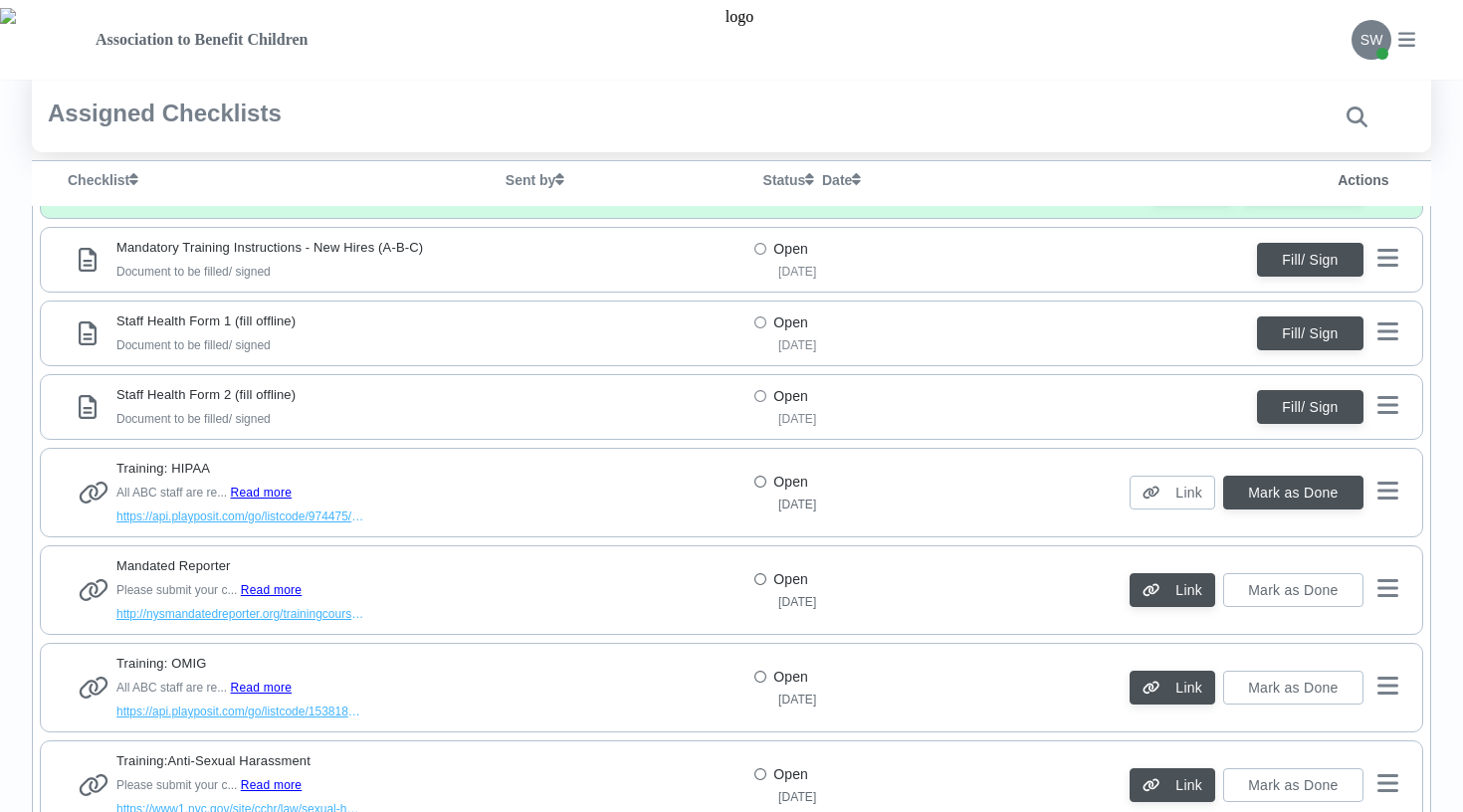 click on "http://nysmandatedreporter.org/trainingcourses.aspx" at bounding box center [241, 614] 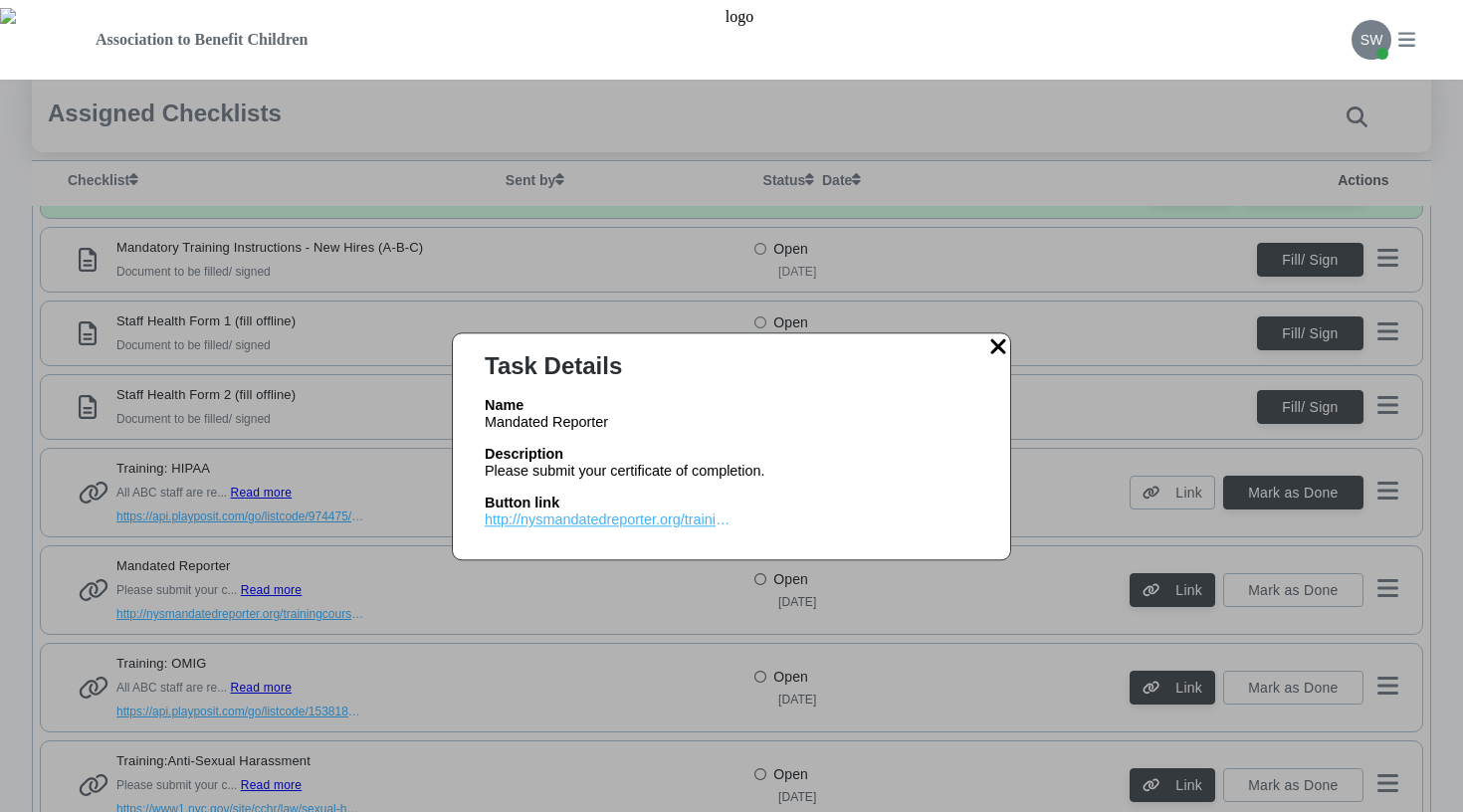 click at bounding box center [998, 347] 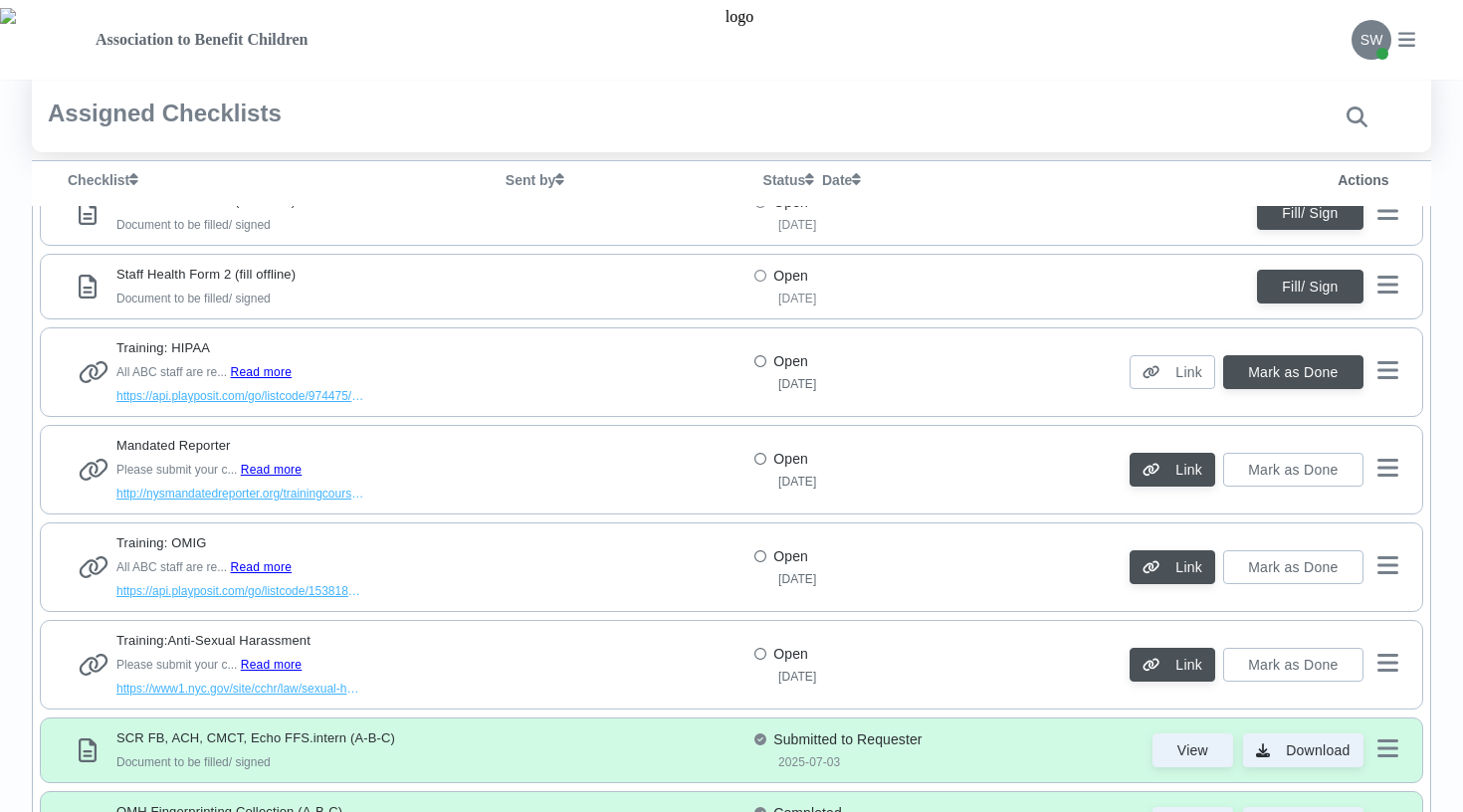 scroll, scrollTop: 769, scrollLeft: 0, axis: vertical 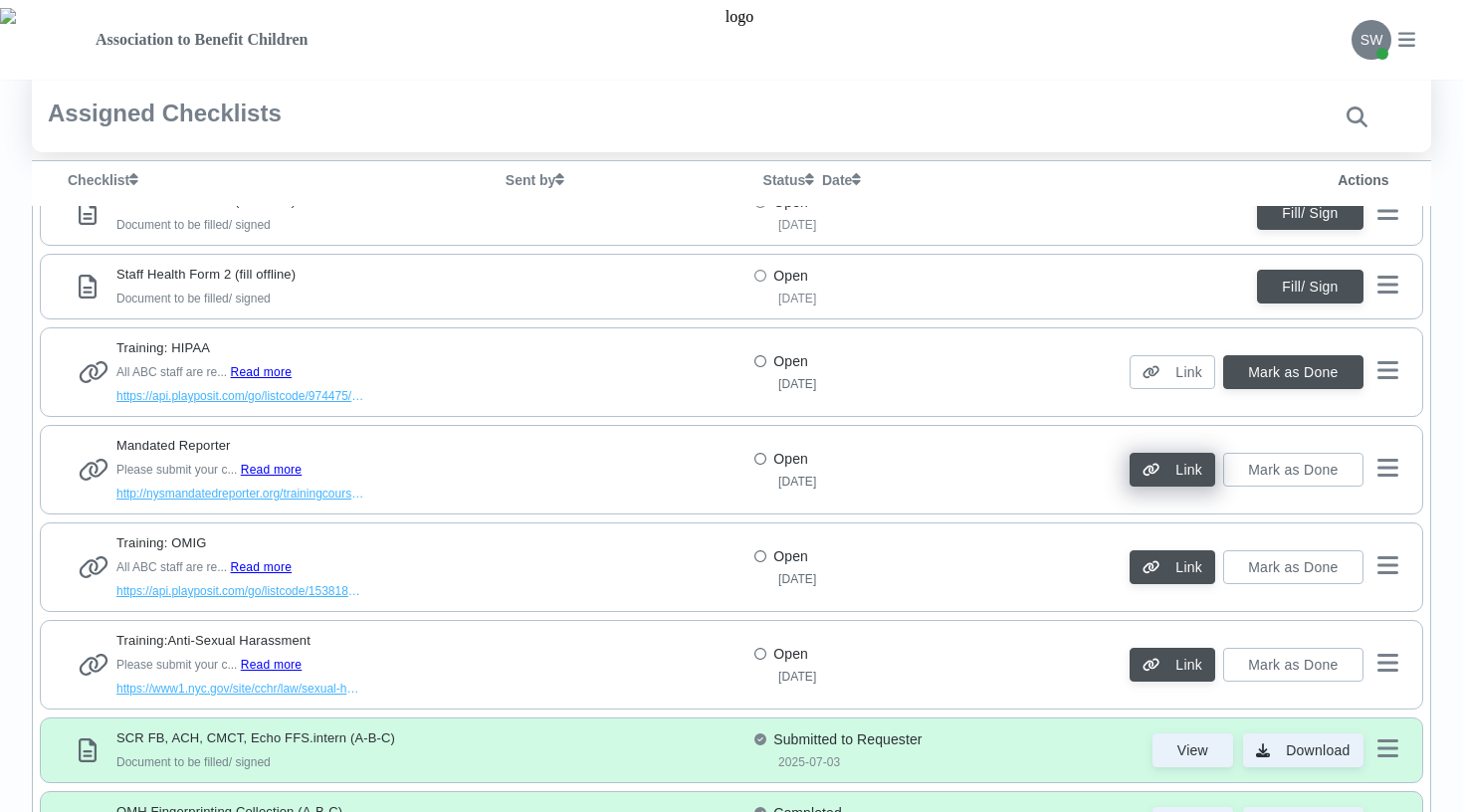 click at bounding box center (1157, 470) 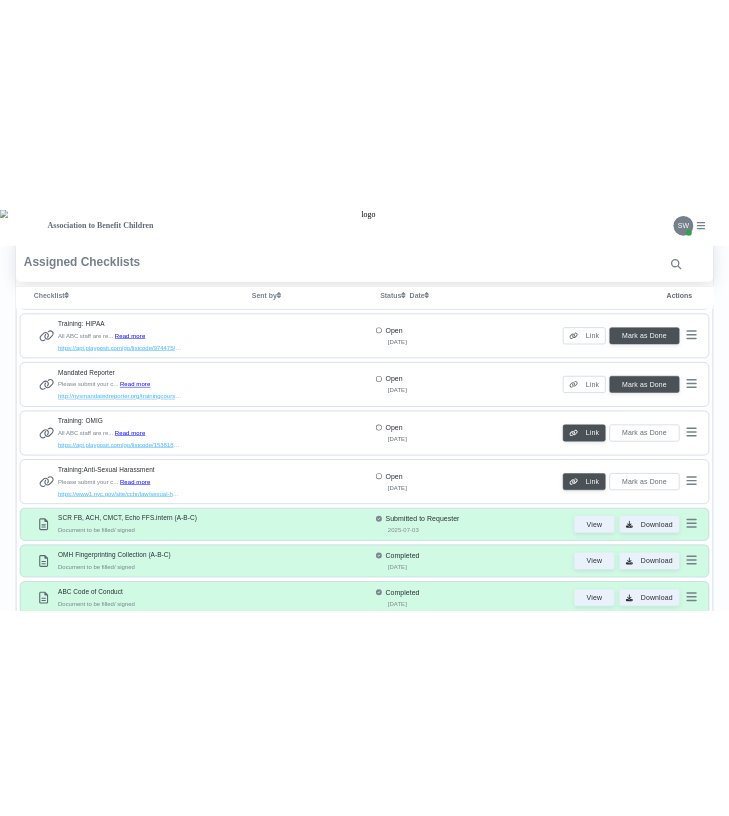 scroll, scrollTop: 886, scrollLeft: 0, axis: vertical 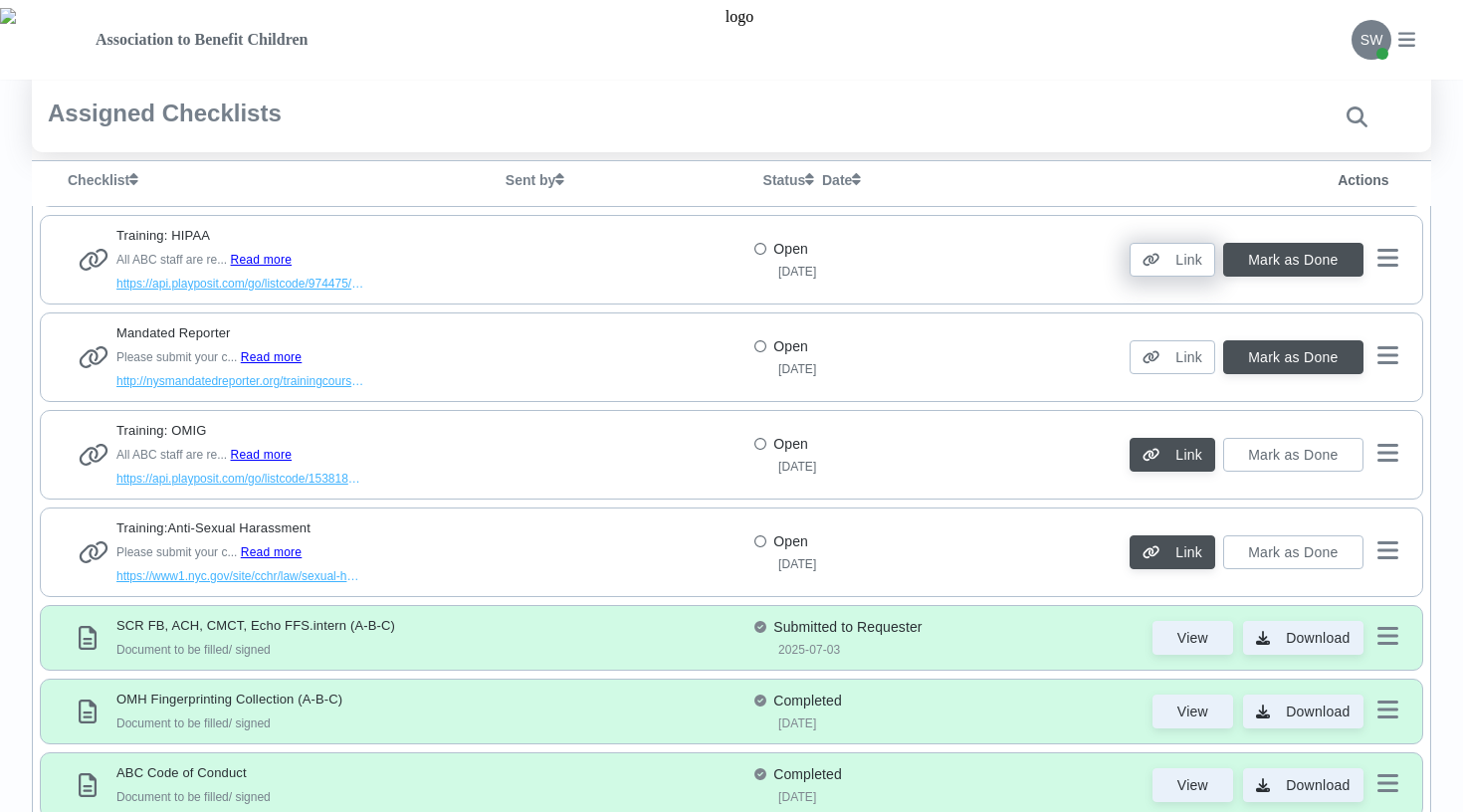 click at bounding box center [1157, 260] 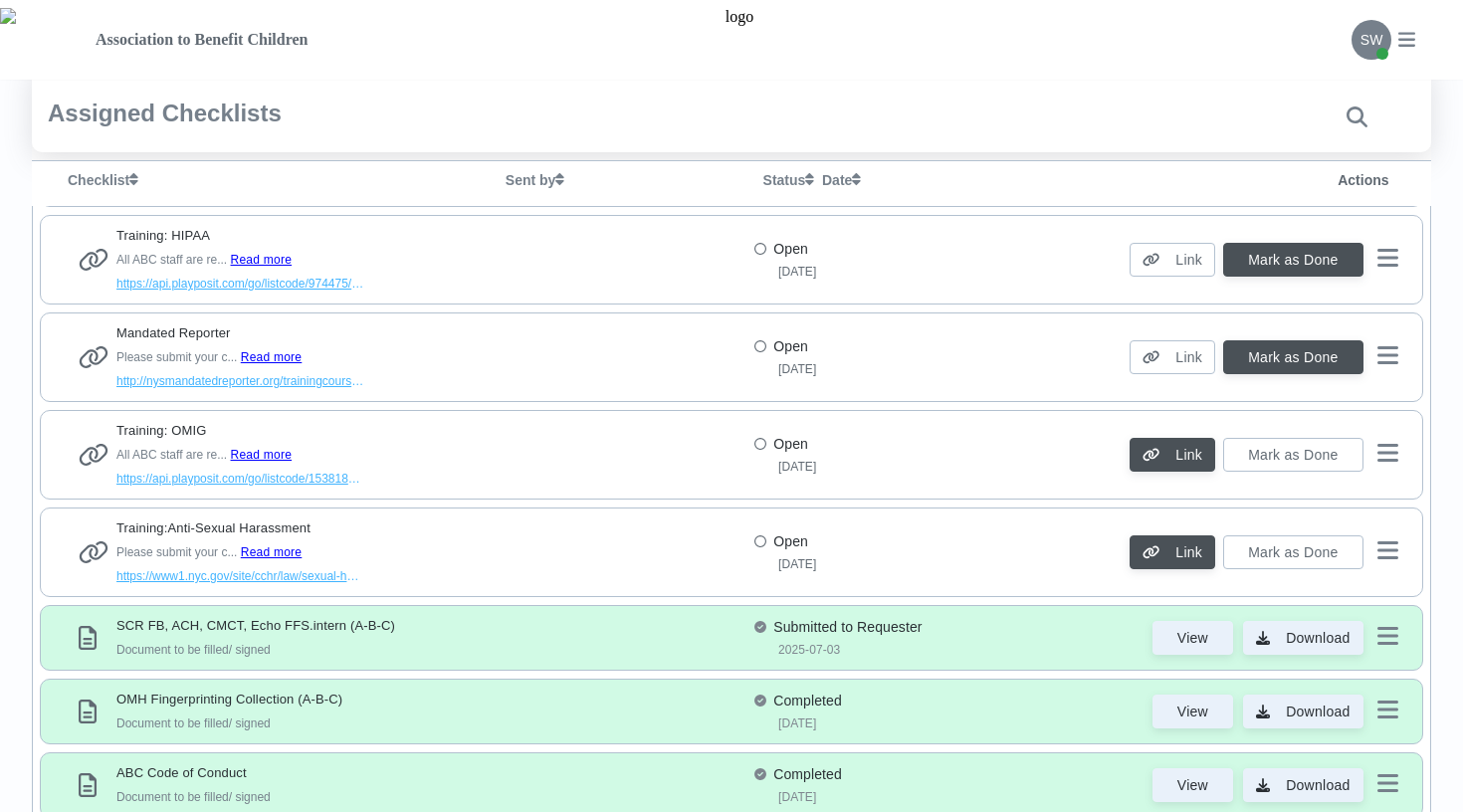 click on "https://api.playposit.com/go/listcode/974475/1414783/1003221/0/HIPPA-FERPA-Training" at bounding box center [241, 284] 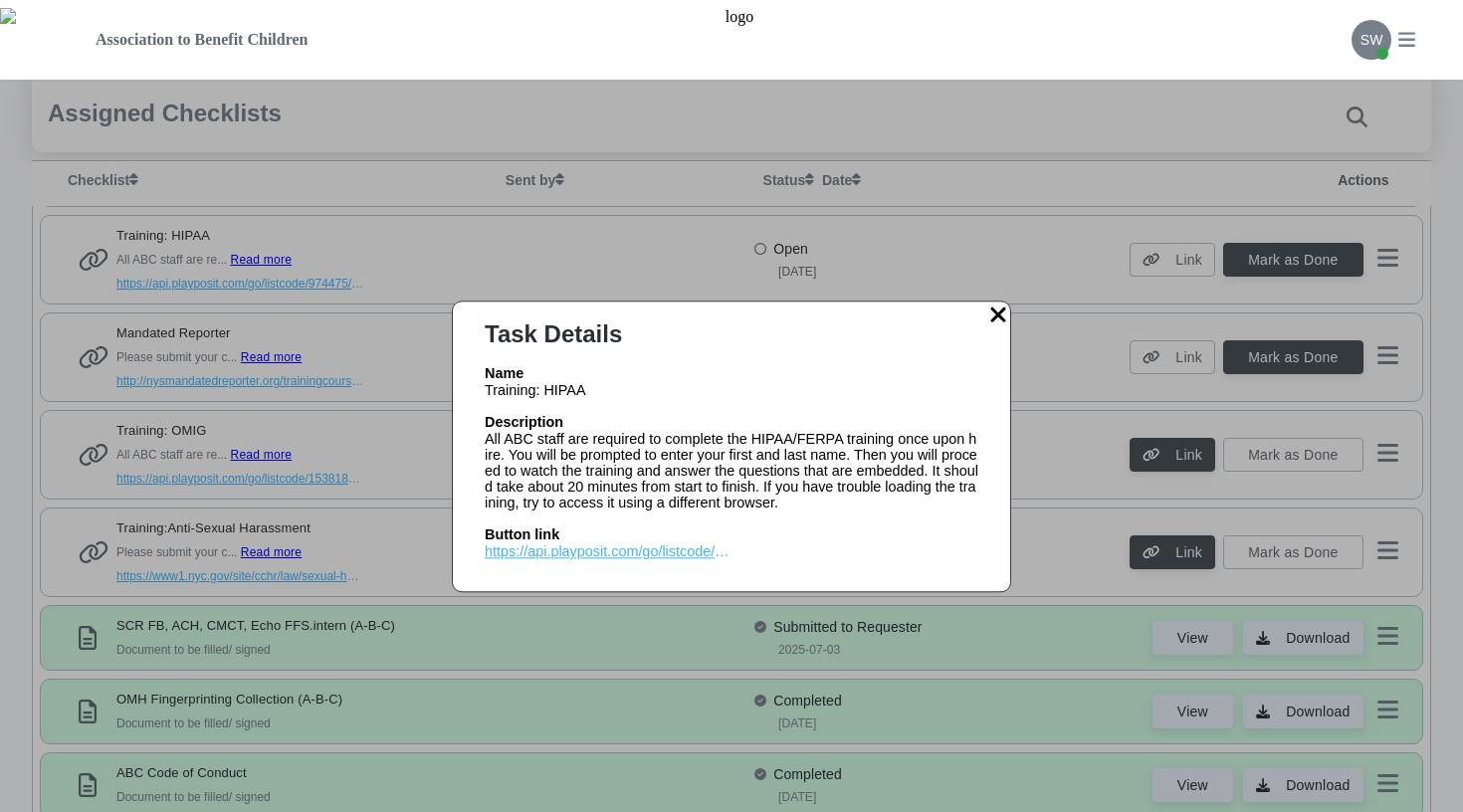 click on "https://api.playposit.com/go/listcode/974475/1414783/1003221/0/HIPPA-FERPA-Training" at bounding box center [609, 551] 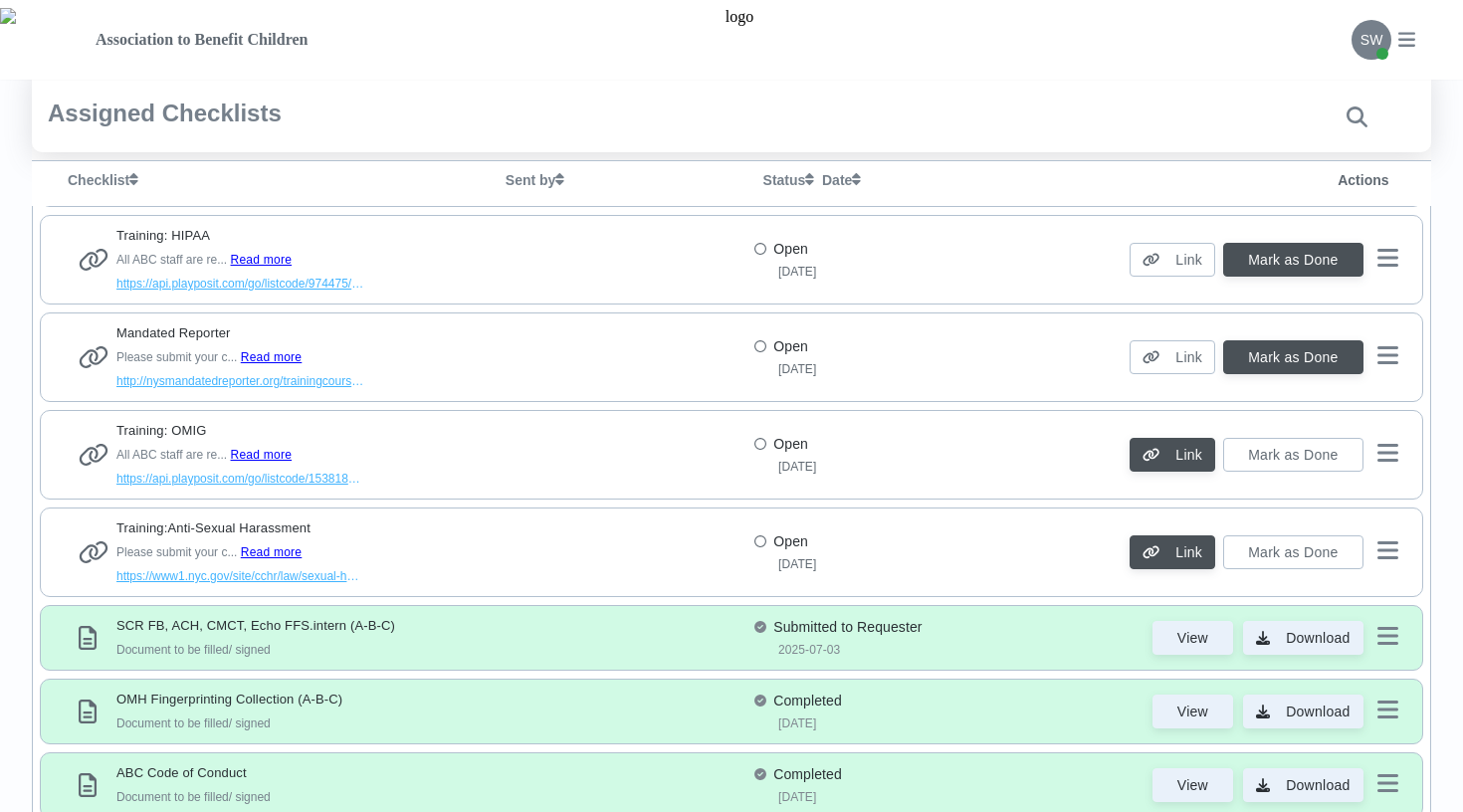 click on "https://api.playposit.com/go/listcode/1538189/1494053/1126684/2/OMIG-Compliance-Training-2022" at bounding box center (241, 479) 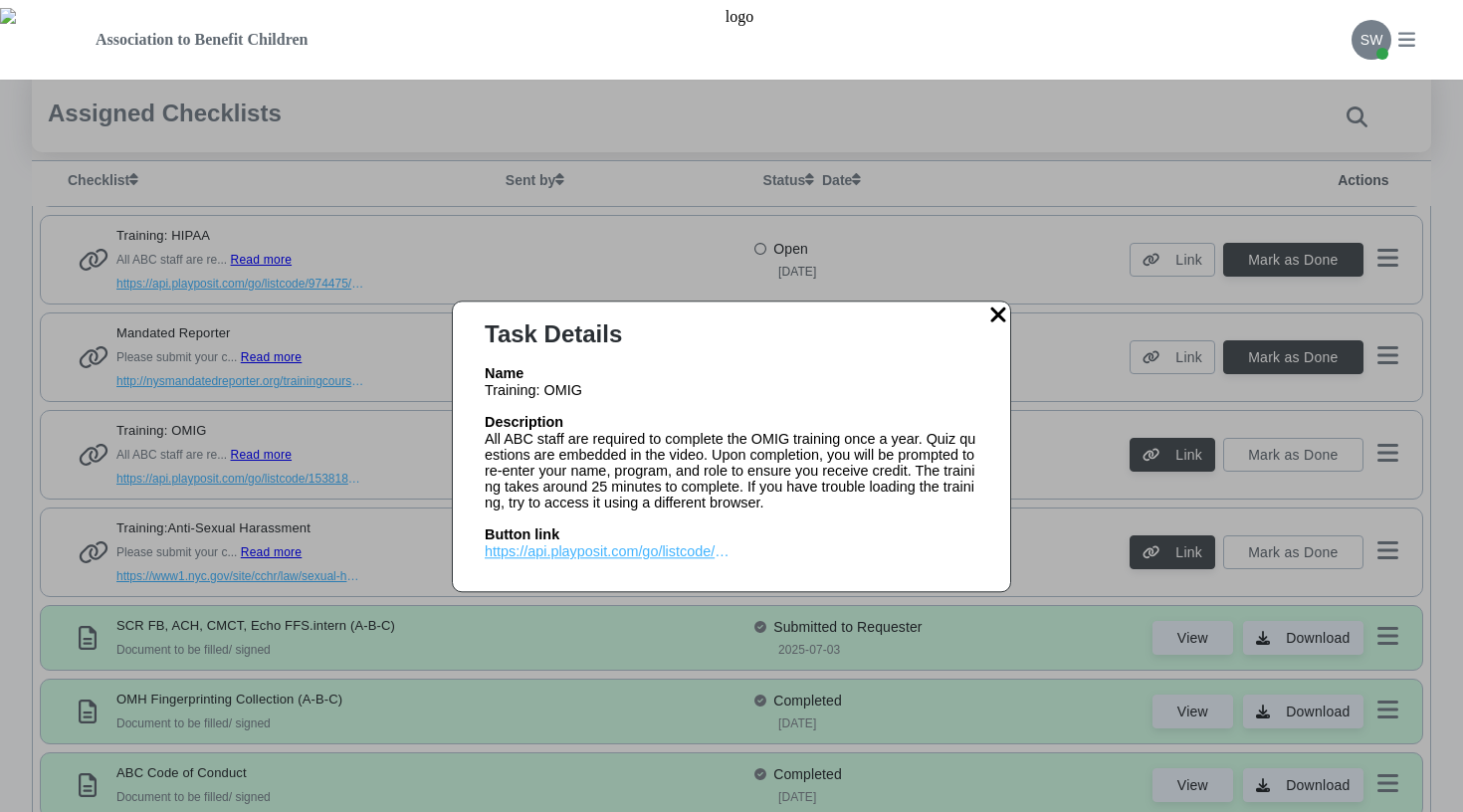 click on "https://api.playposit.com/go/listcode/1538189/1494053/1126684/2/OMIG-Compliance-Training-2022" at bounding box center [609, 551] 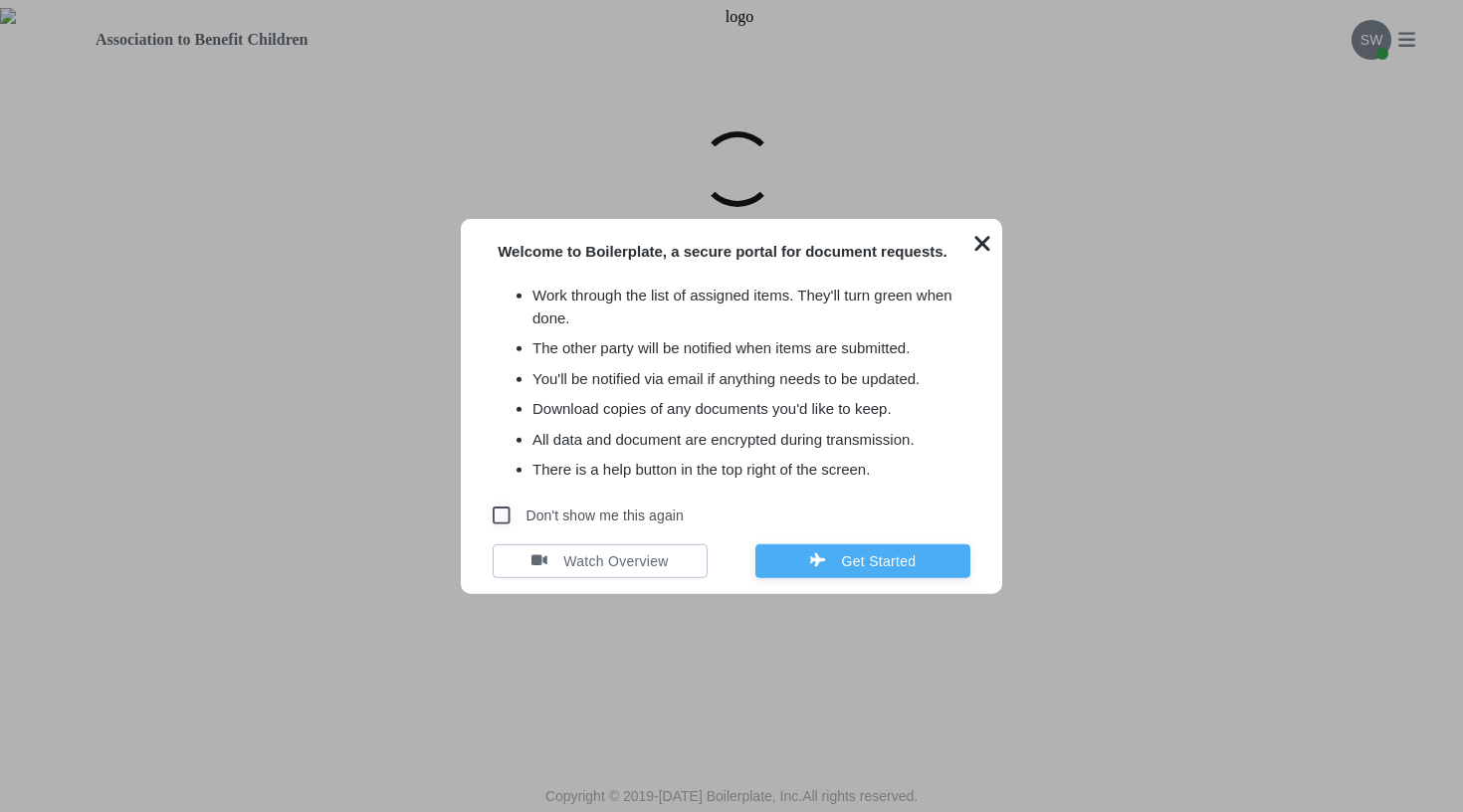 scroll, scrollTop: 0, scrollLeft: 0, axis: both 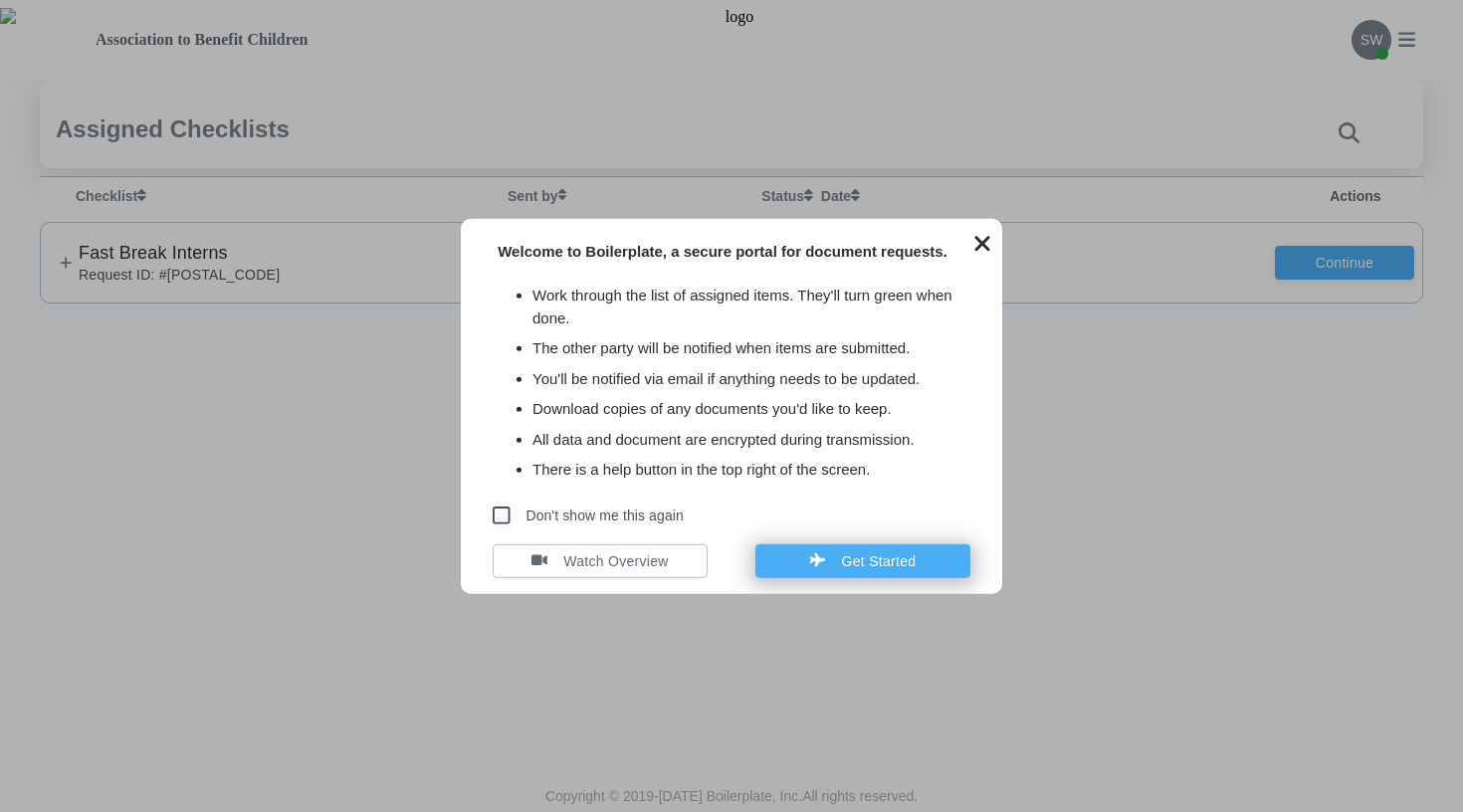 click on "Get Started" at bounding box center (879, 560) 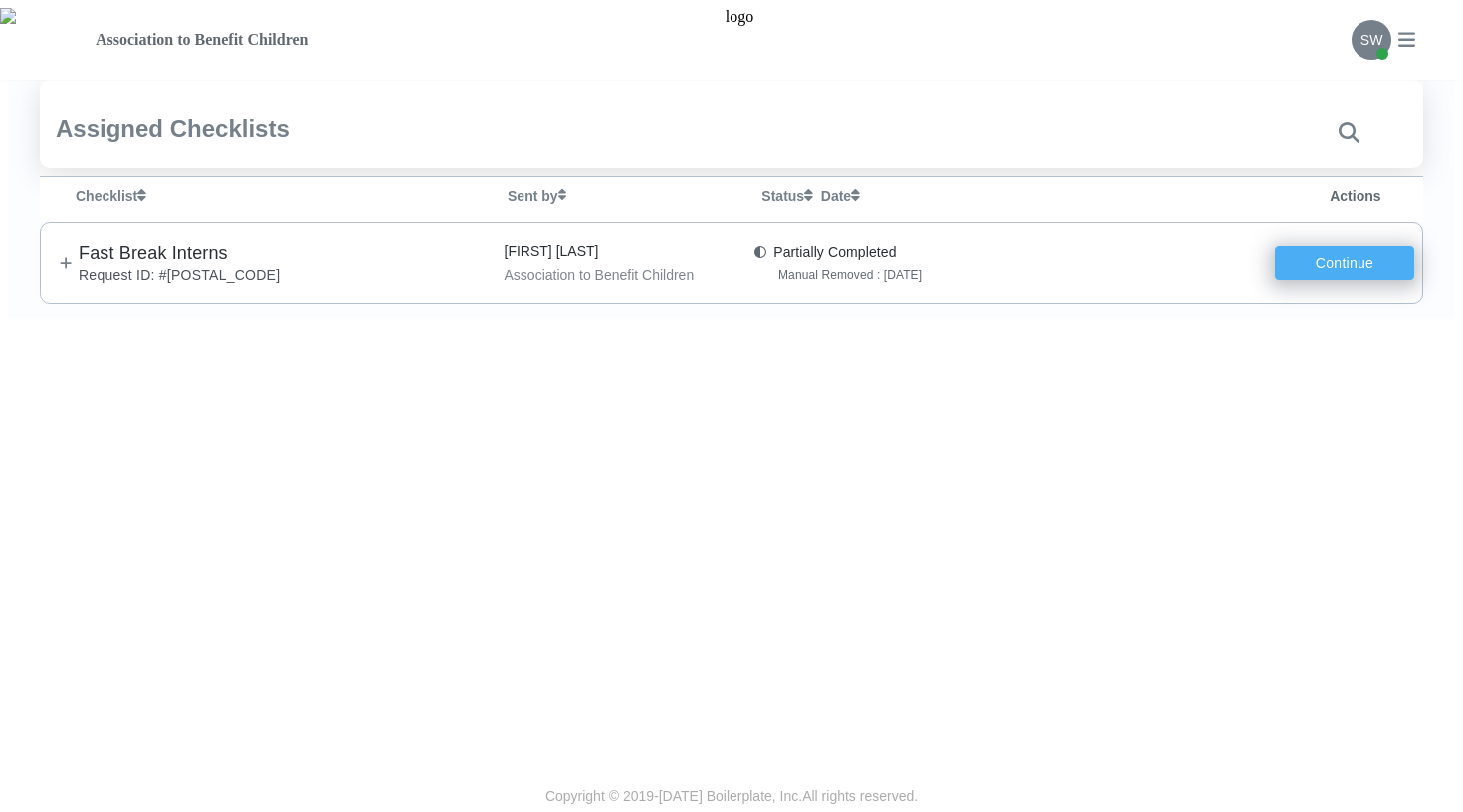 click on "Continue" at bounding box center (1345, 263) 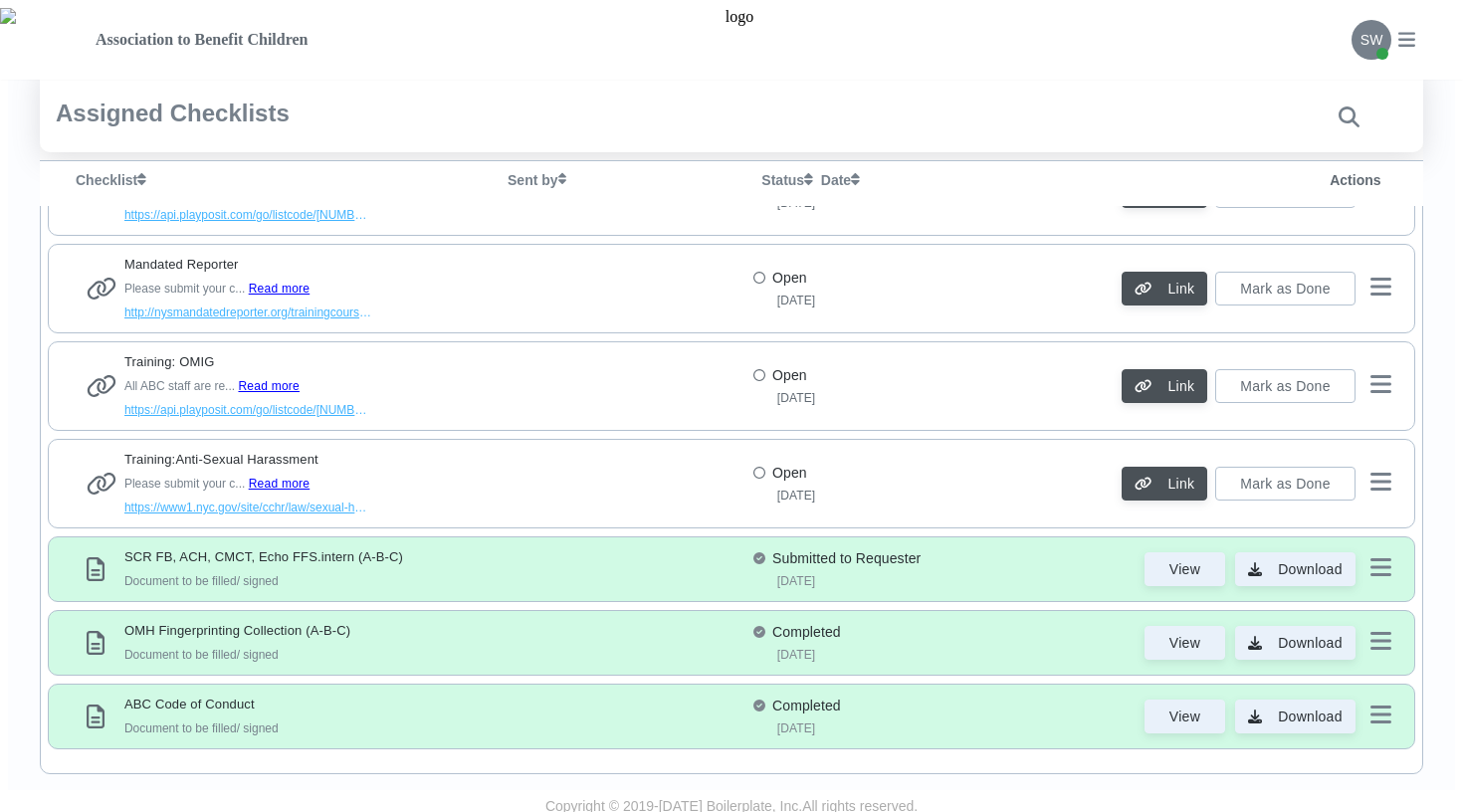 scroll, scrollTop: 957, scrollLeft: 0, axis: vertical 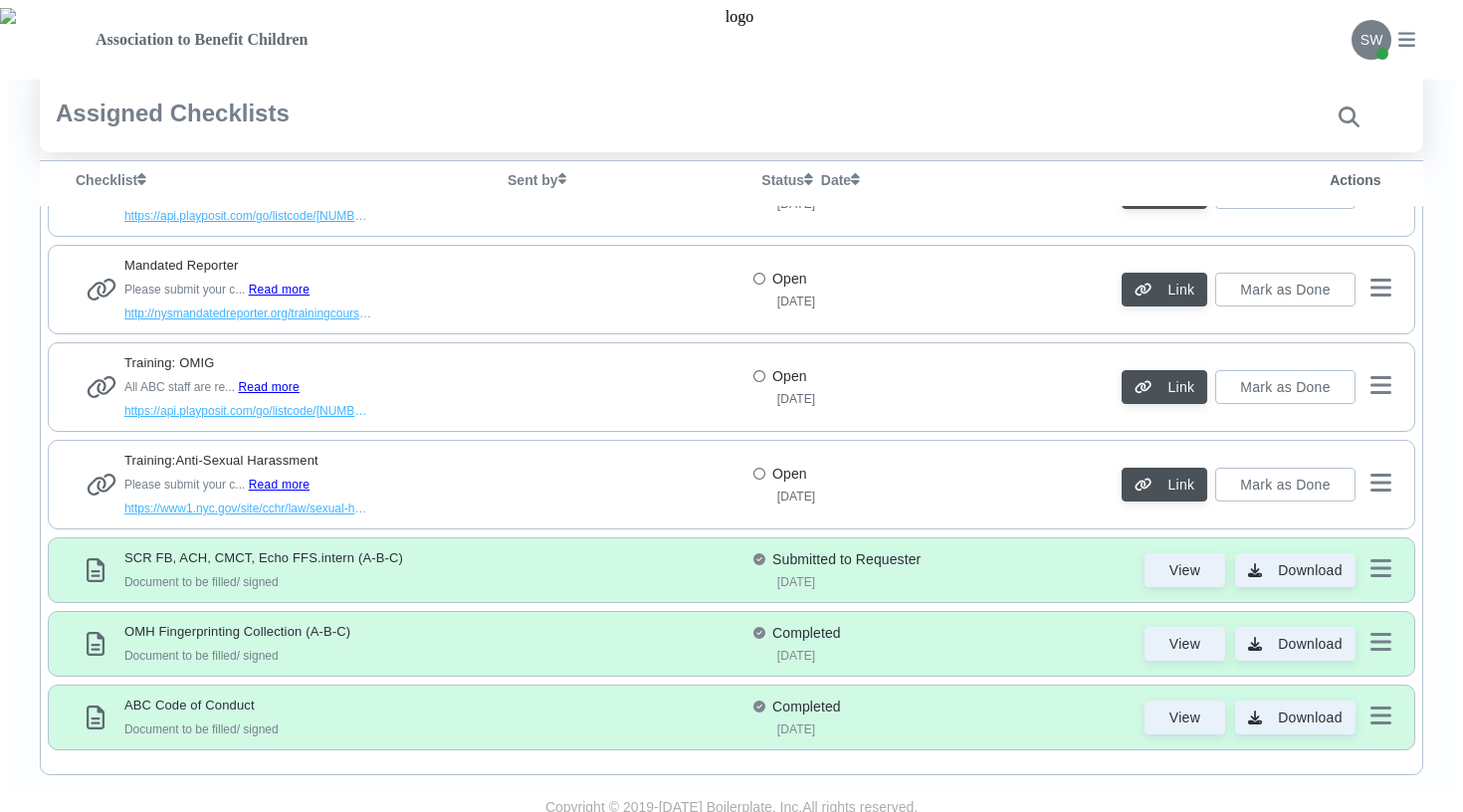 click on "https://www1.nyc.gov/site/cchr/law/sexual-harassment-training.page" at bounding box center (249, 508) 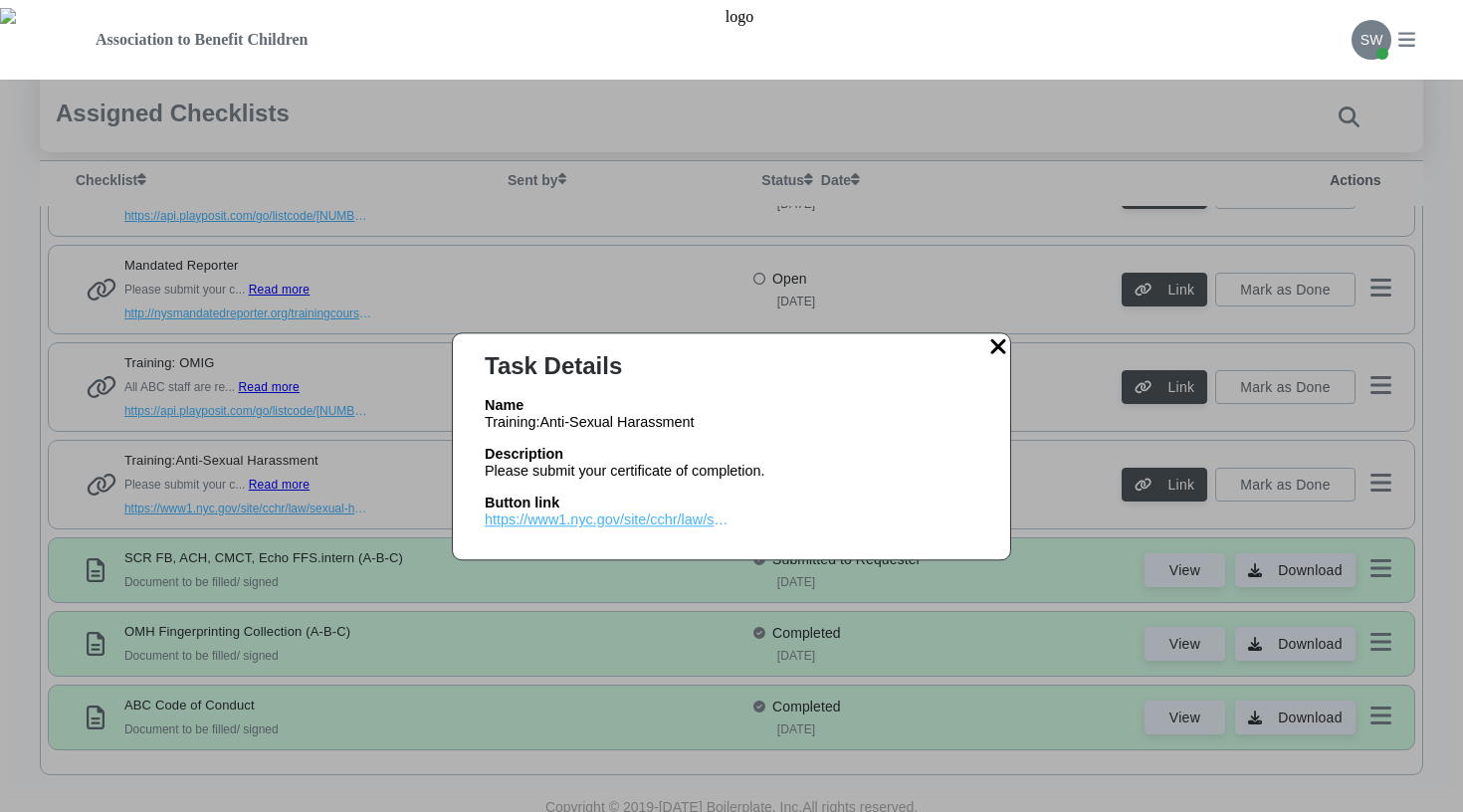 click on "https://www1.nyc.gov/site/cchr/law/sexual-harassment-training.page" at bounding box center (609, 519) 